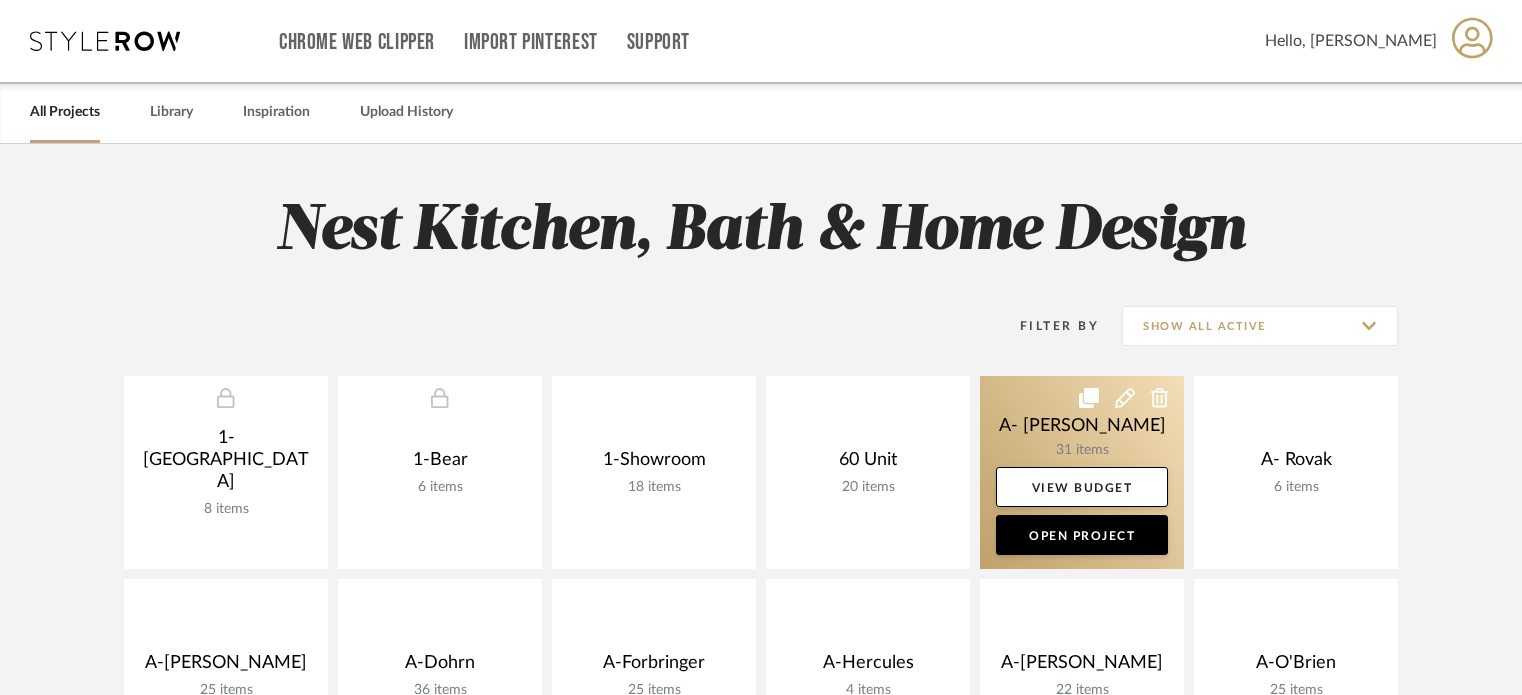scroll, scrollTop: 392, scrollLeft: 0, axis: vertical 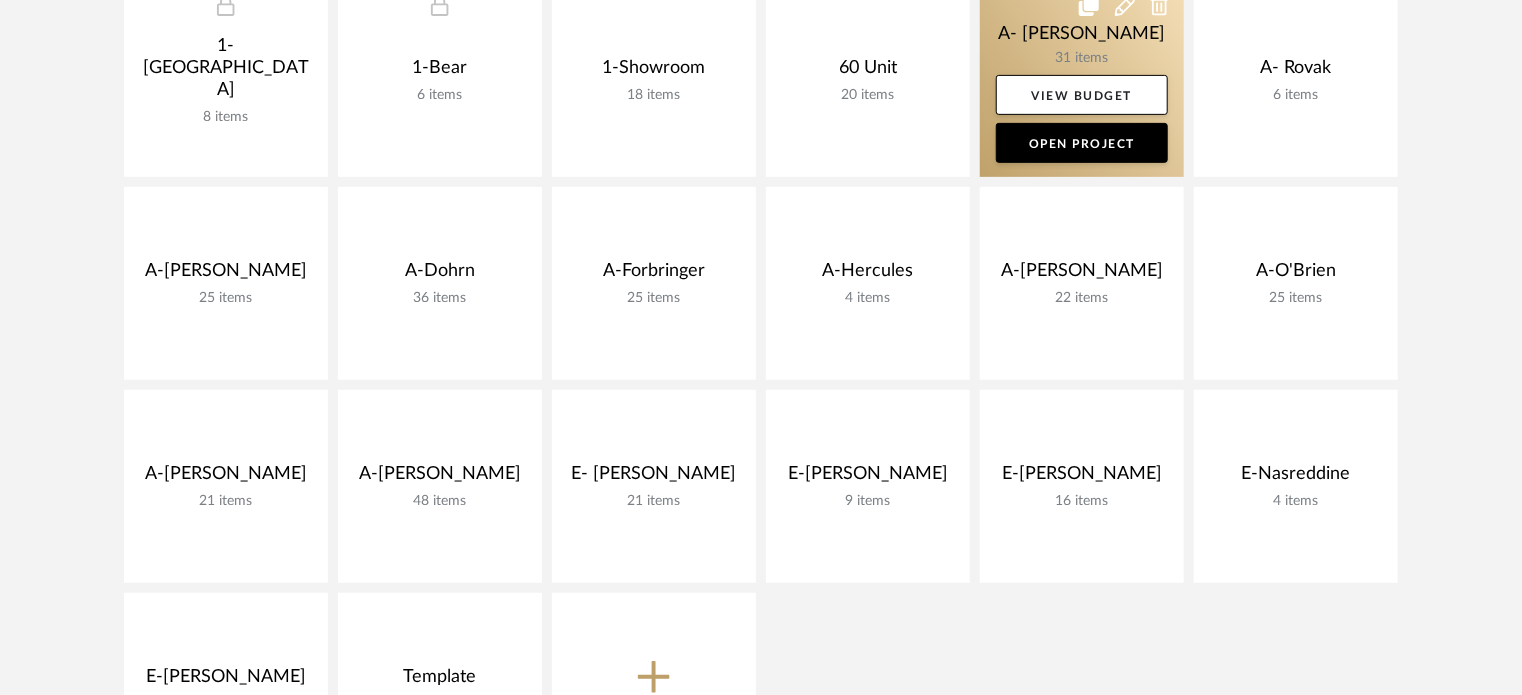 click 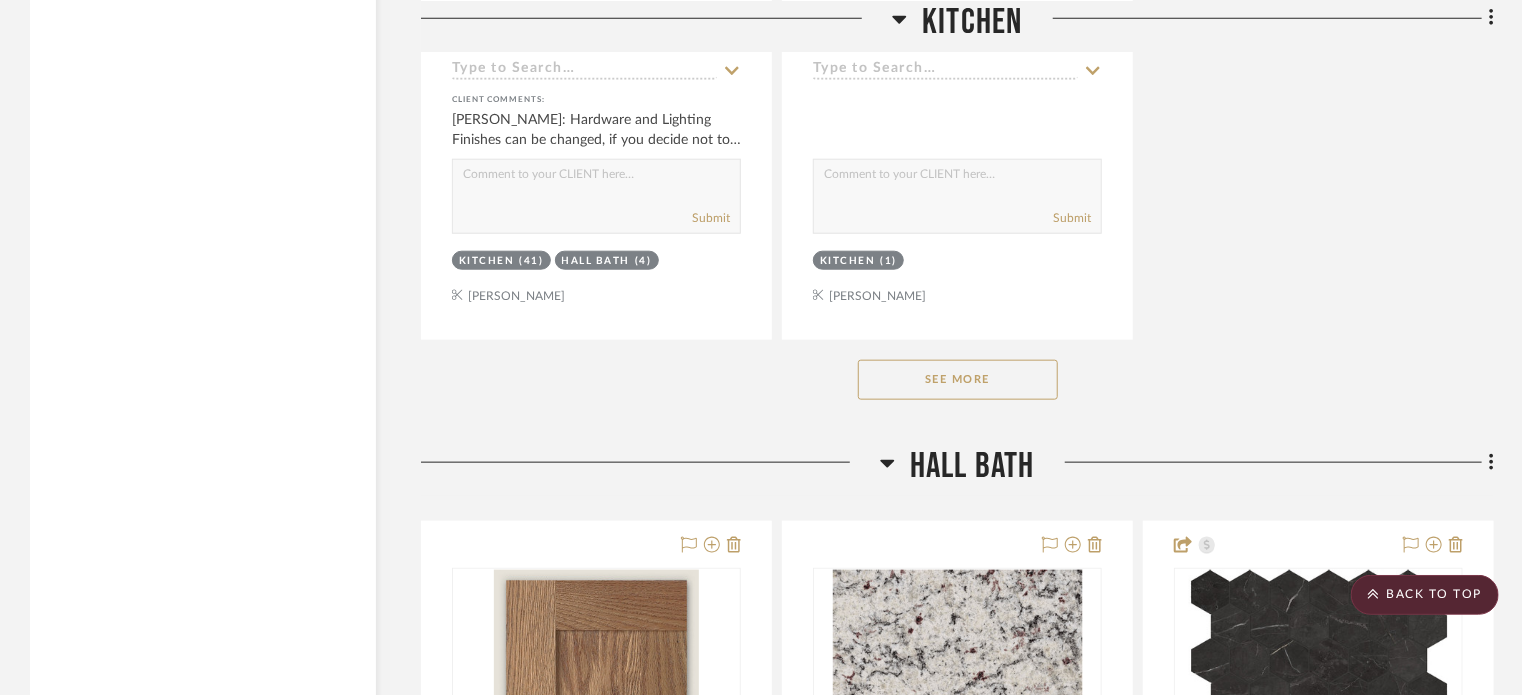 scroll, scrollTop: 4740, scrollLeft: 0, axis: vertical 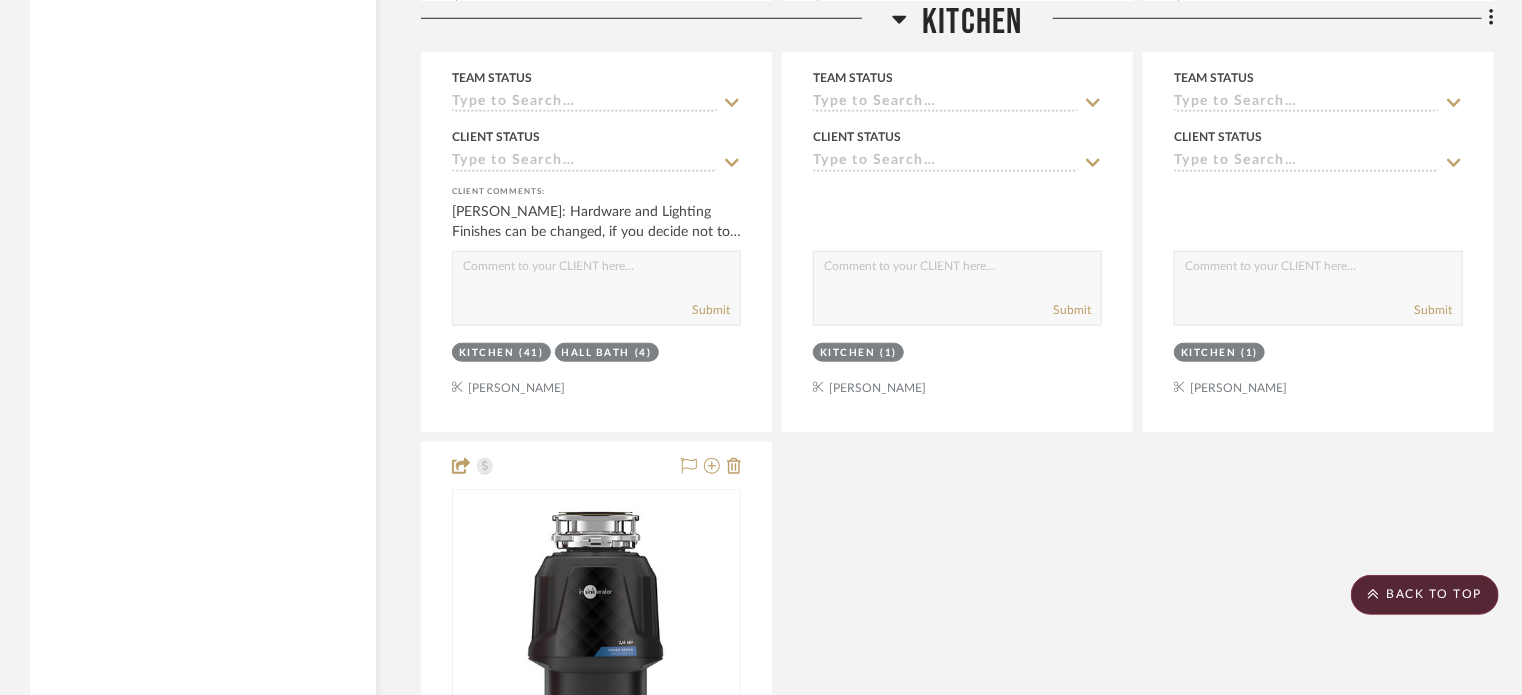 click 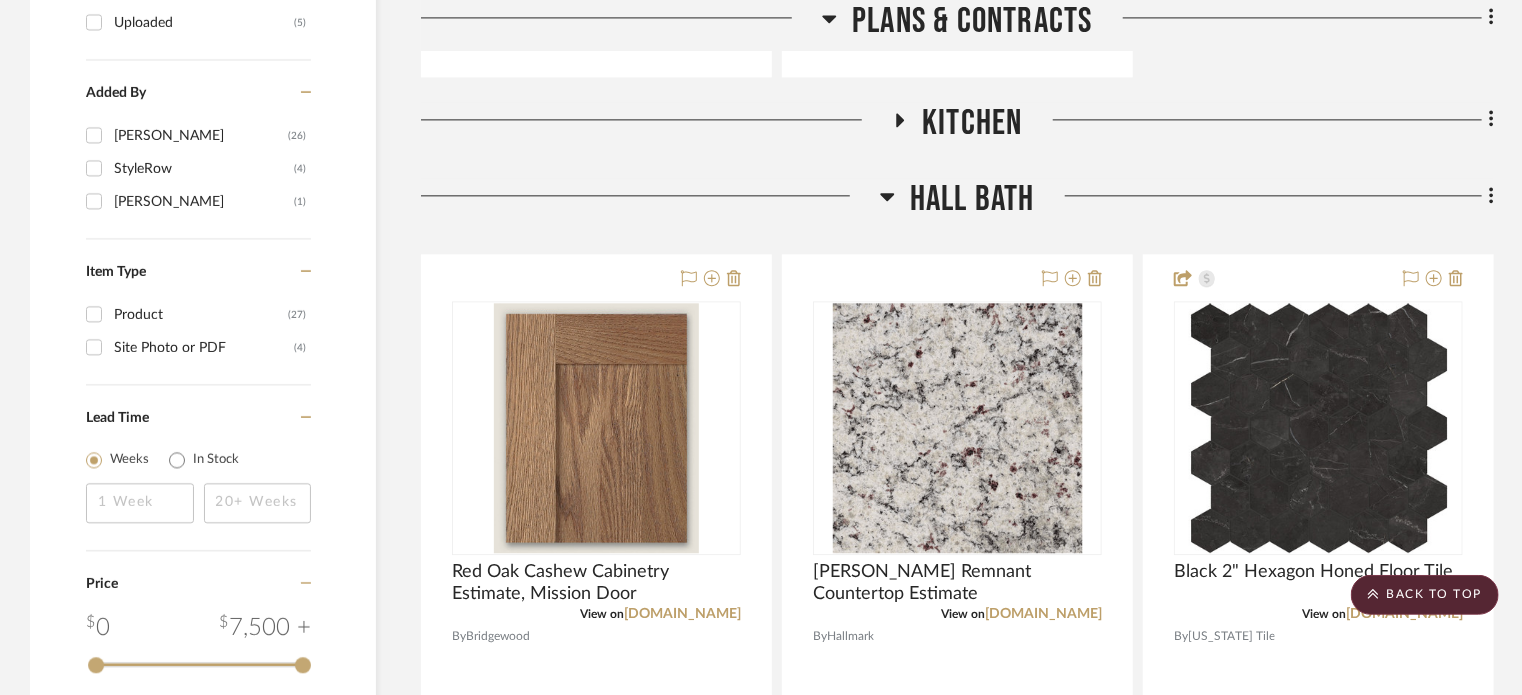 scroll, scrollTop: 2252, scrollLeft: 0, axis: vertical 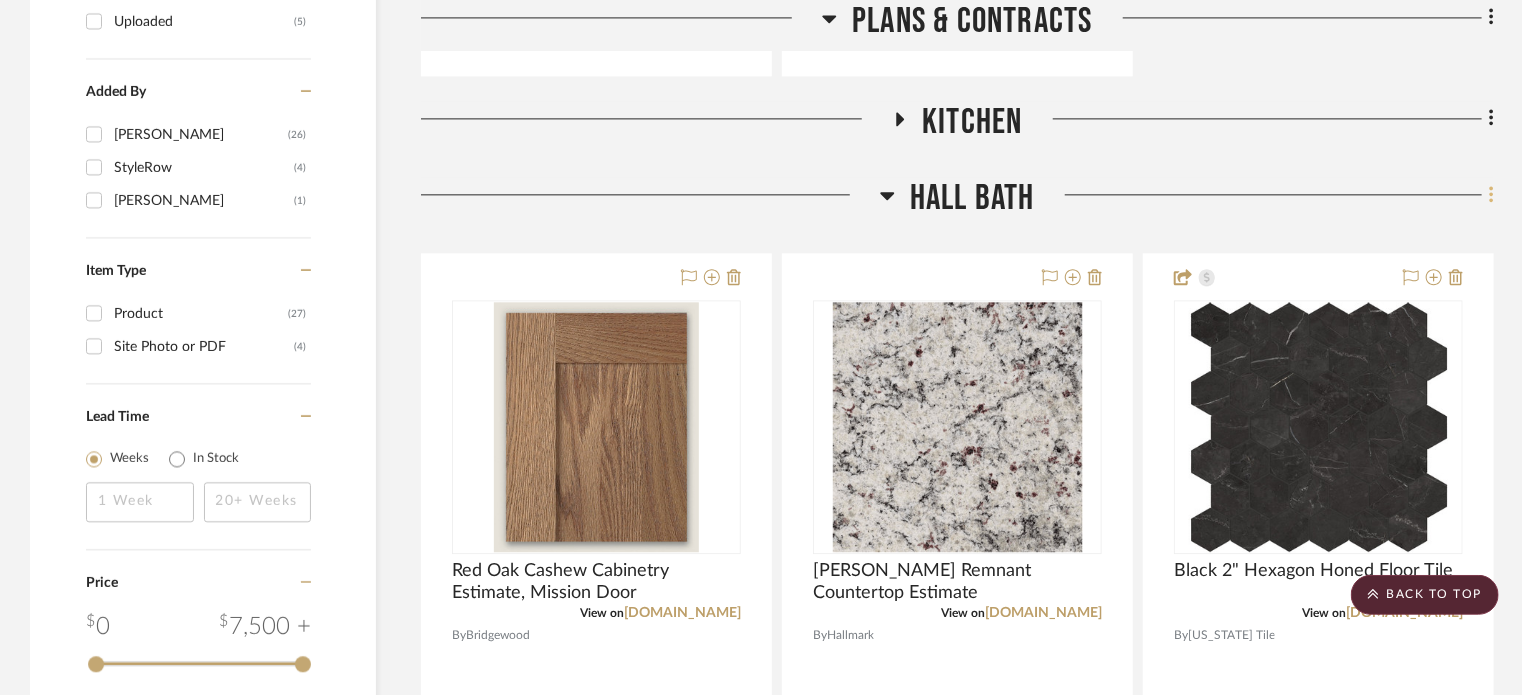click 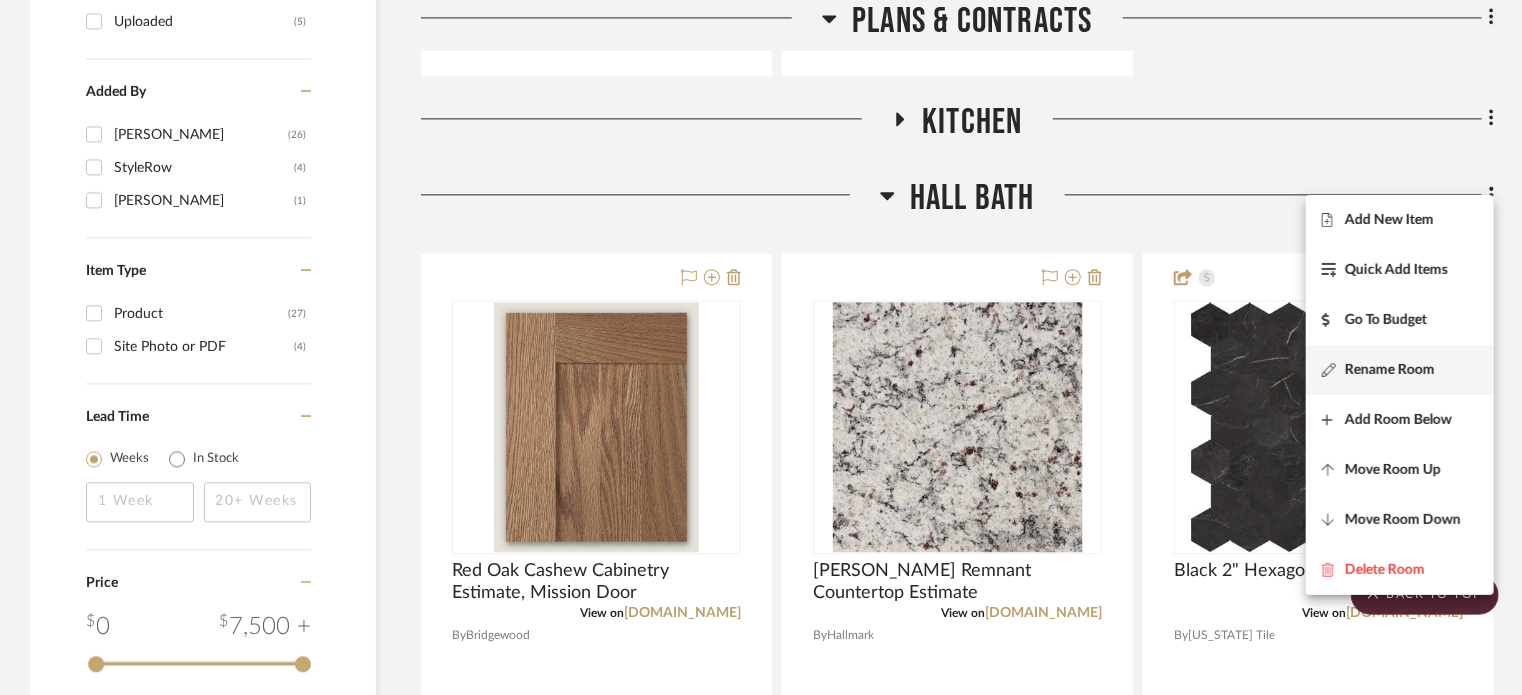click on "Rename Room" at bounding box center [1400, 370] 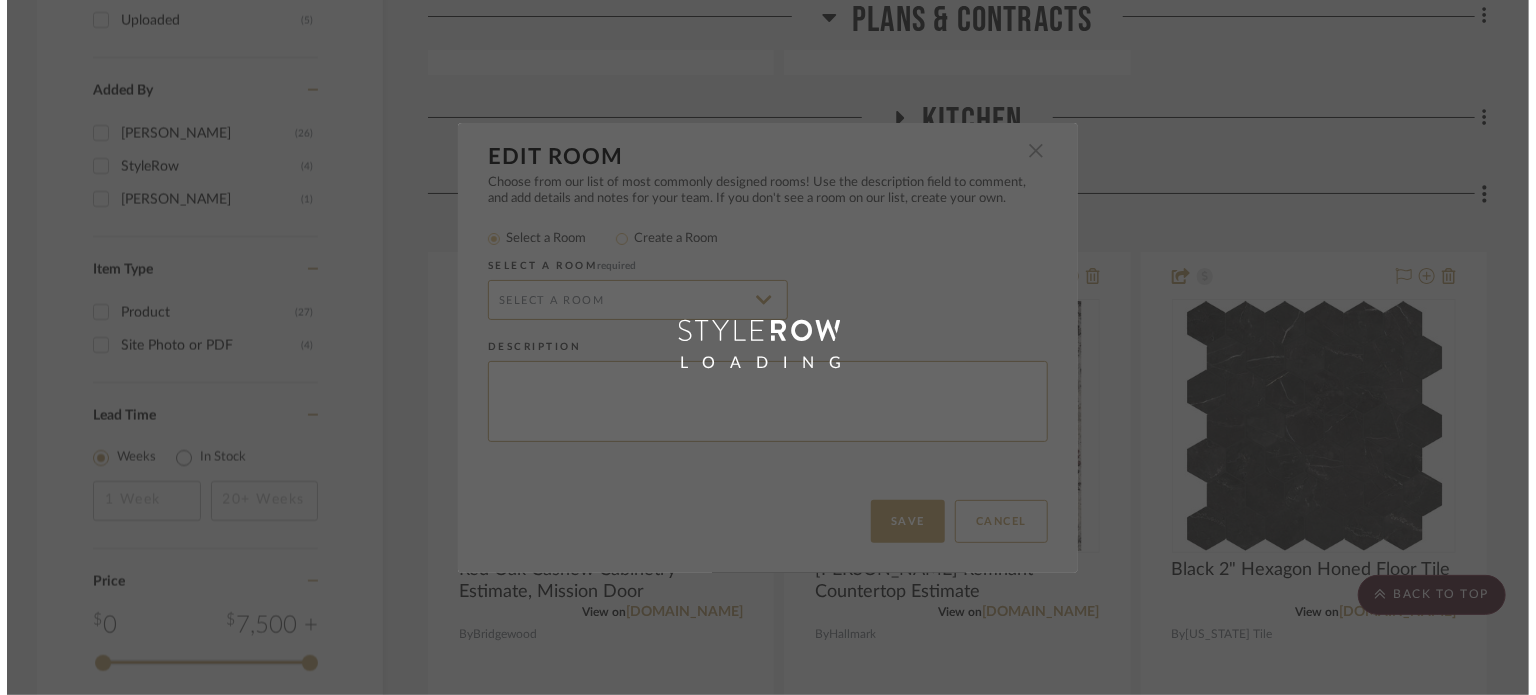 scroll, scrollTop: 0, scrollLeft: 0, axis: both 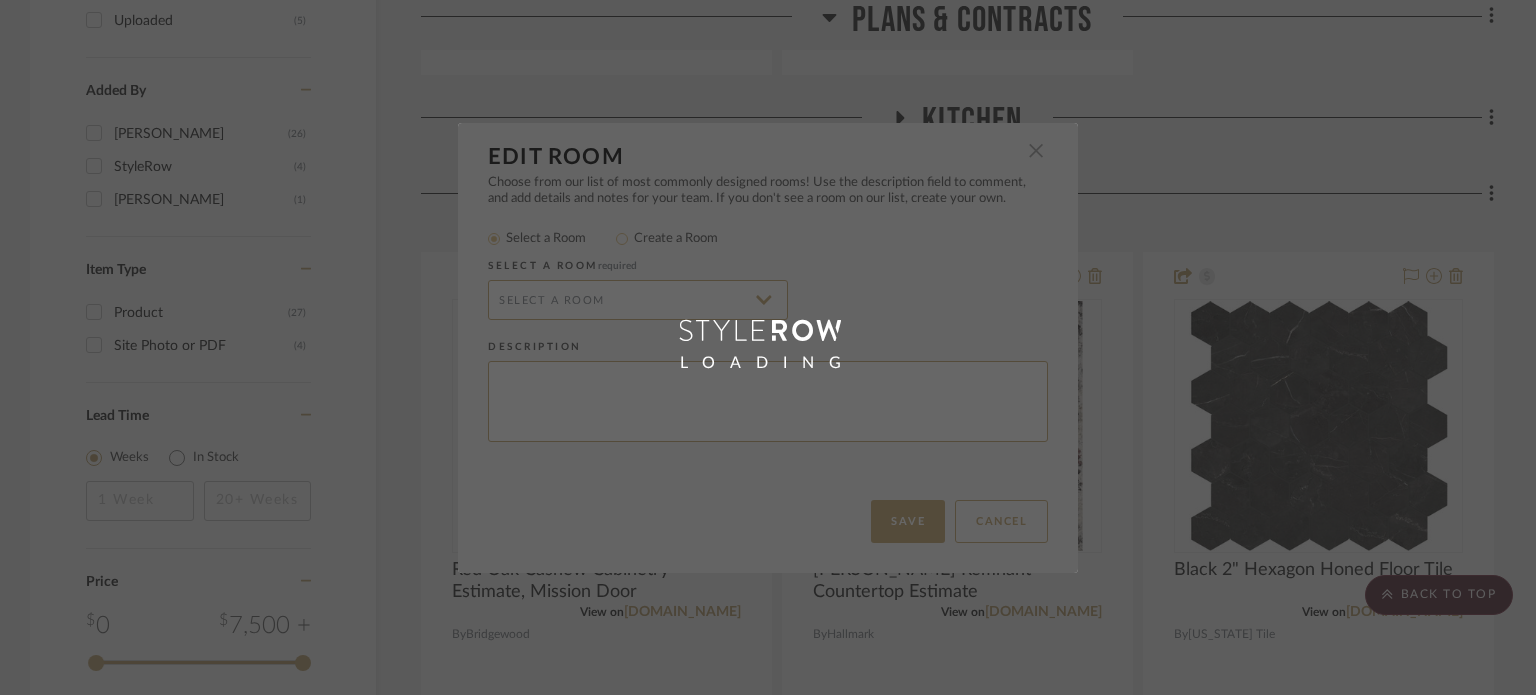 radio on "false" 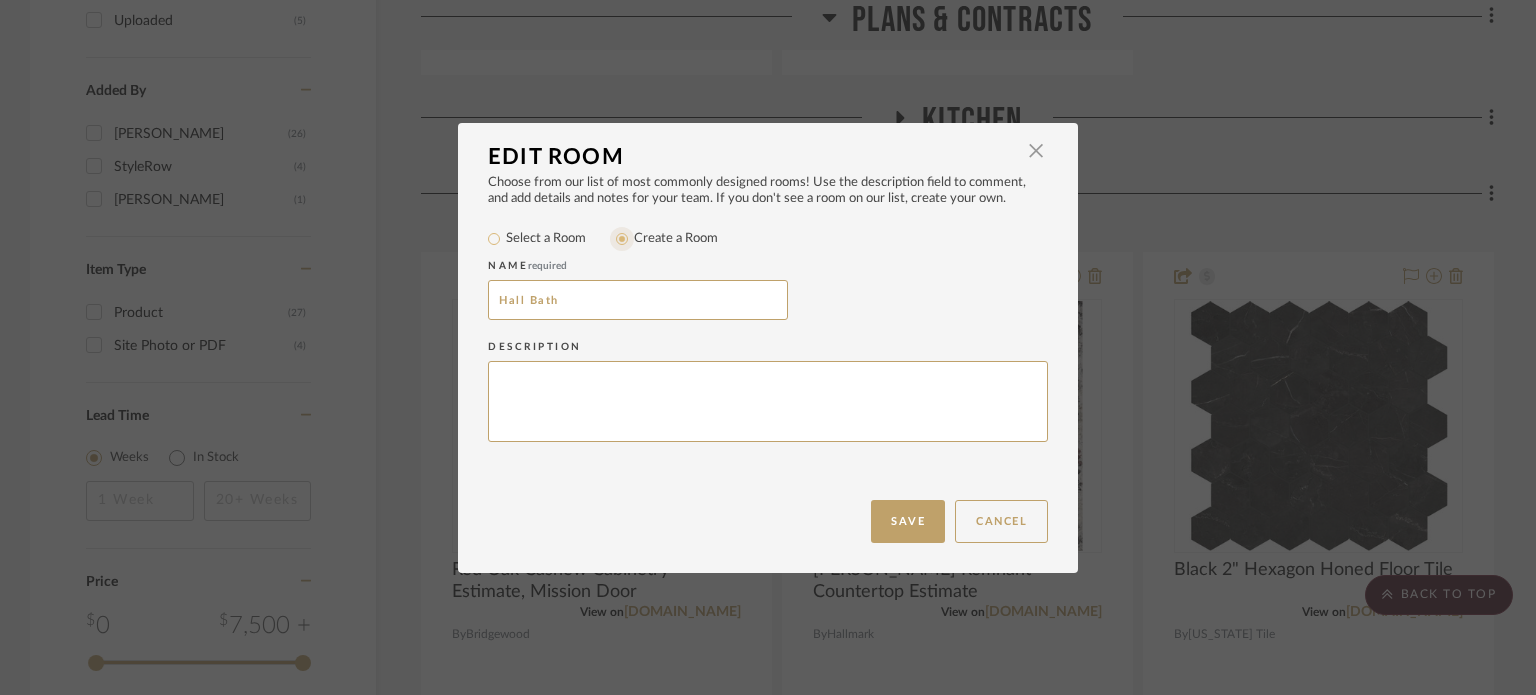 click on "Create a Room" at bounding box center [622, 239] 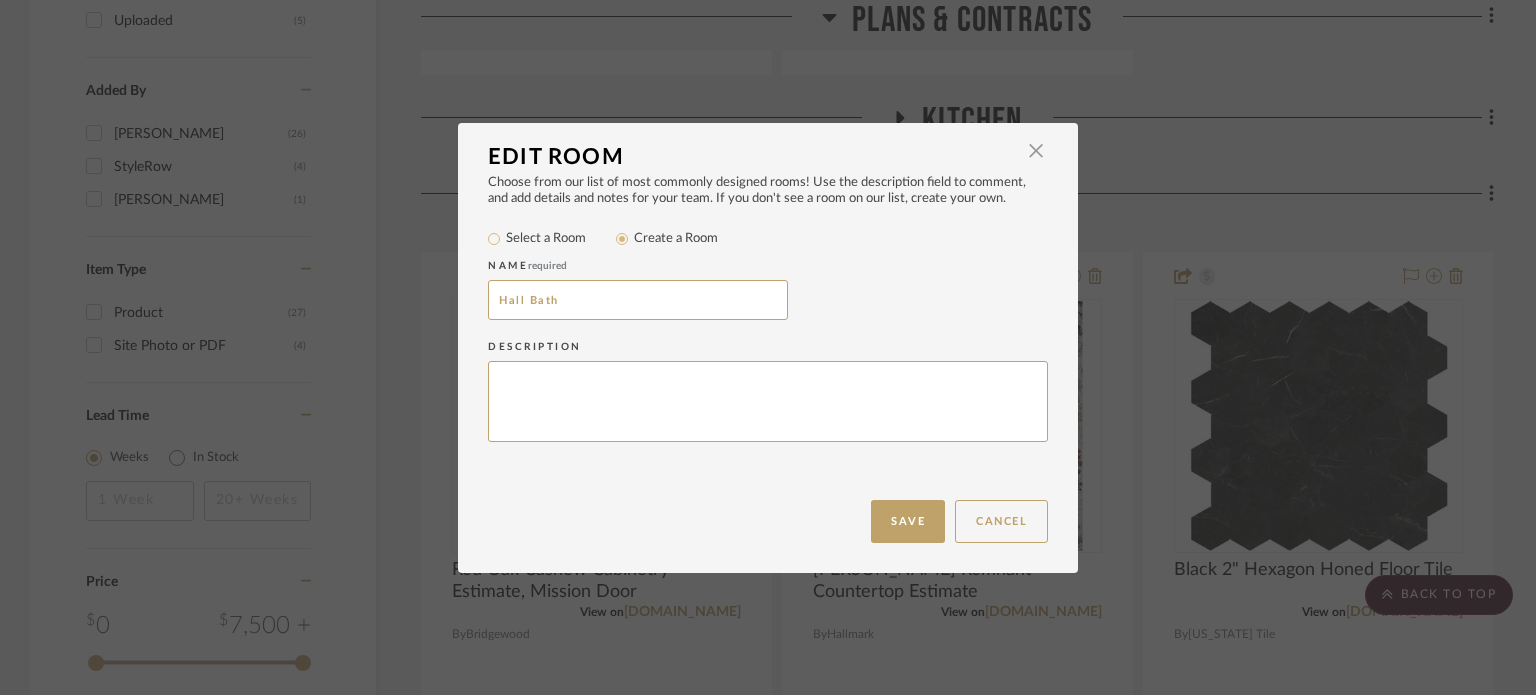 drag, startPoint x: 597, startPoint y: 288, endPoint x: 369, endPoint y: 297, distance: 228.17757 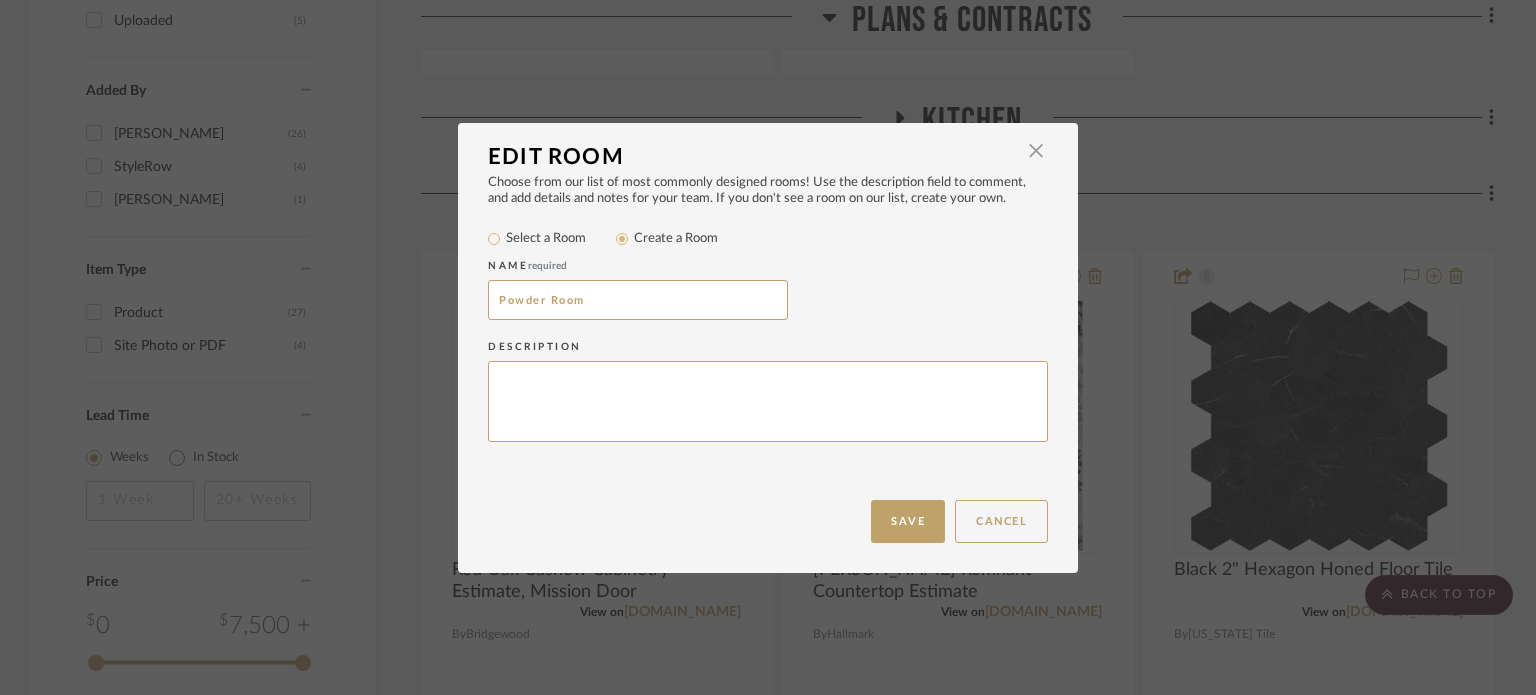 type on "Powder Room" 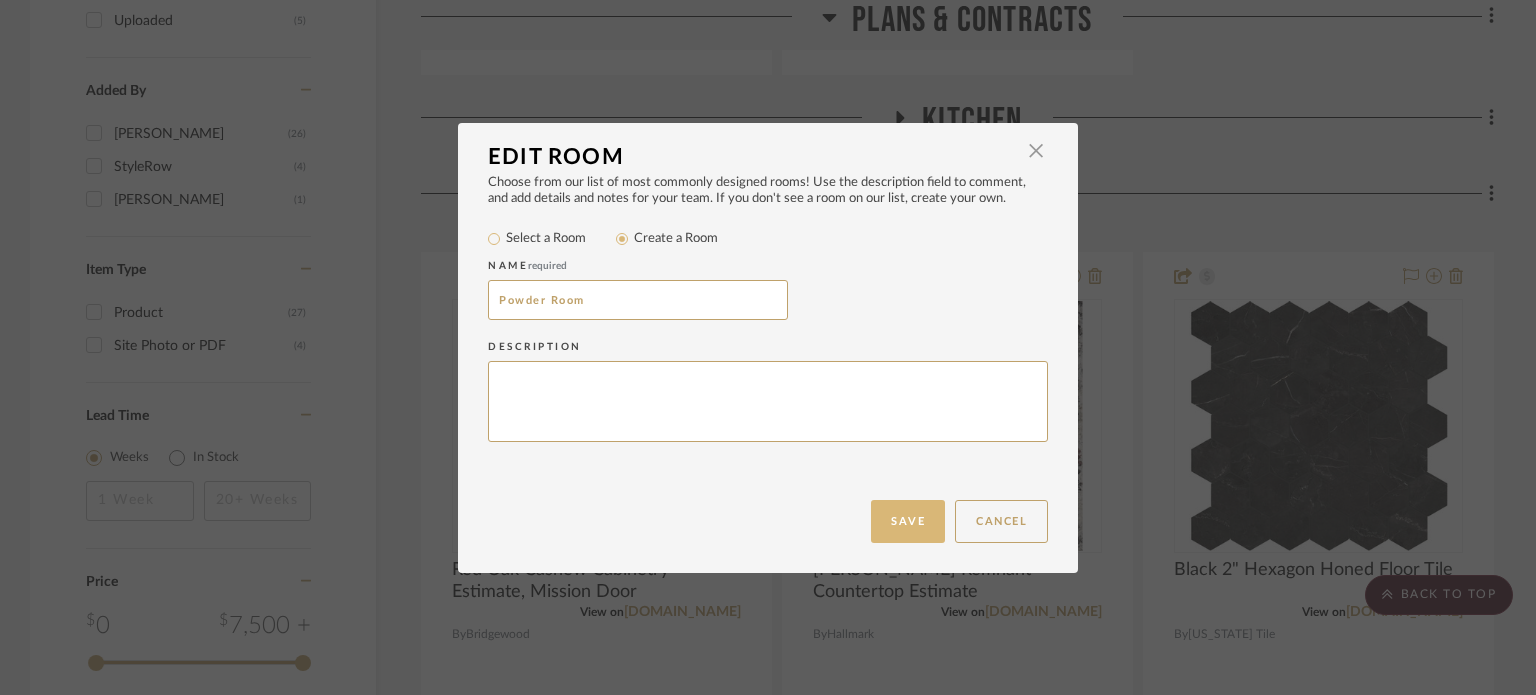 click on "Save" at bounding box center [908, 521] 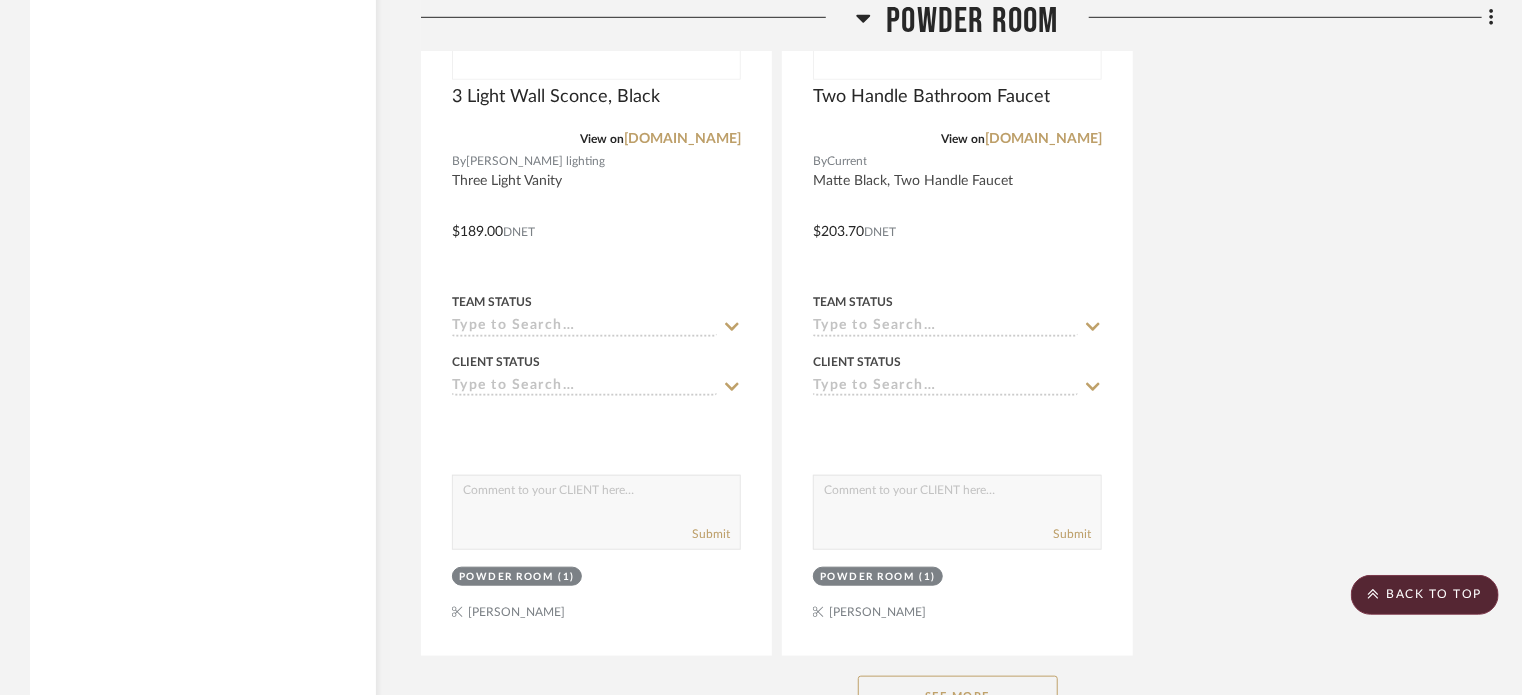 scroll, scrollTop: 4529, scrollLeft: 0, axis: vertical 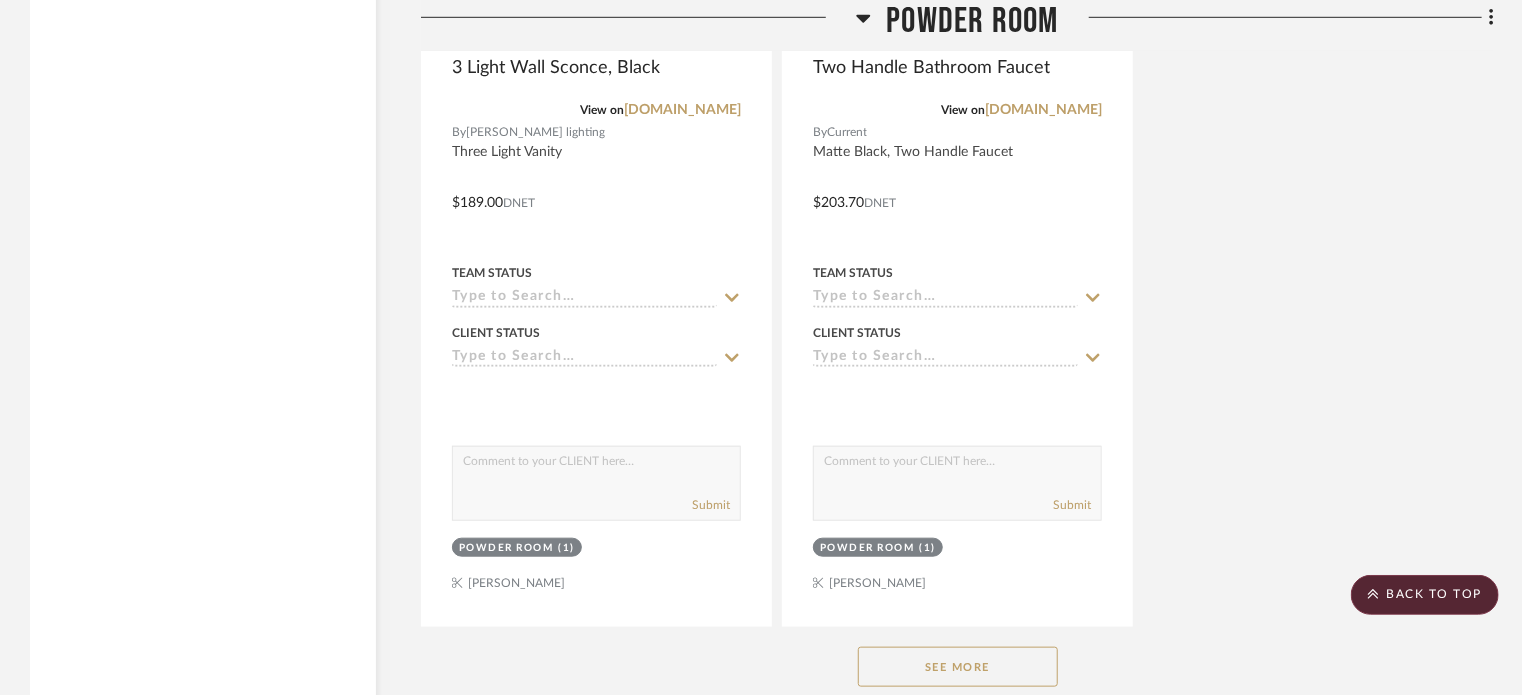 click on "See More" 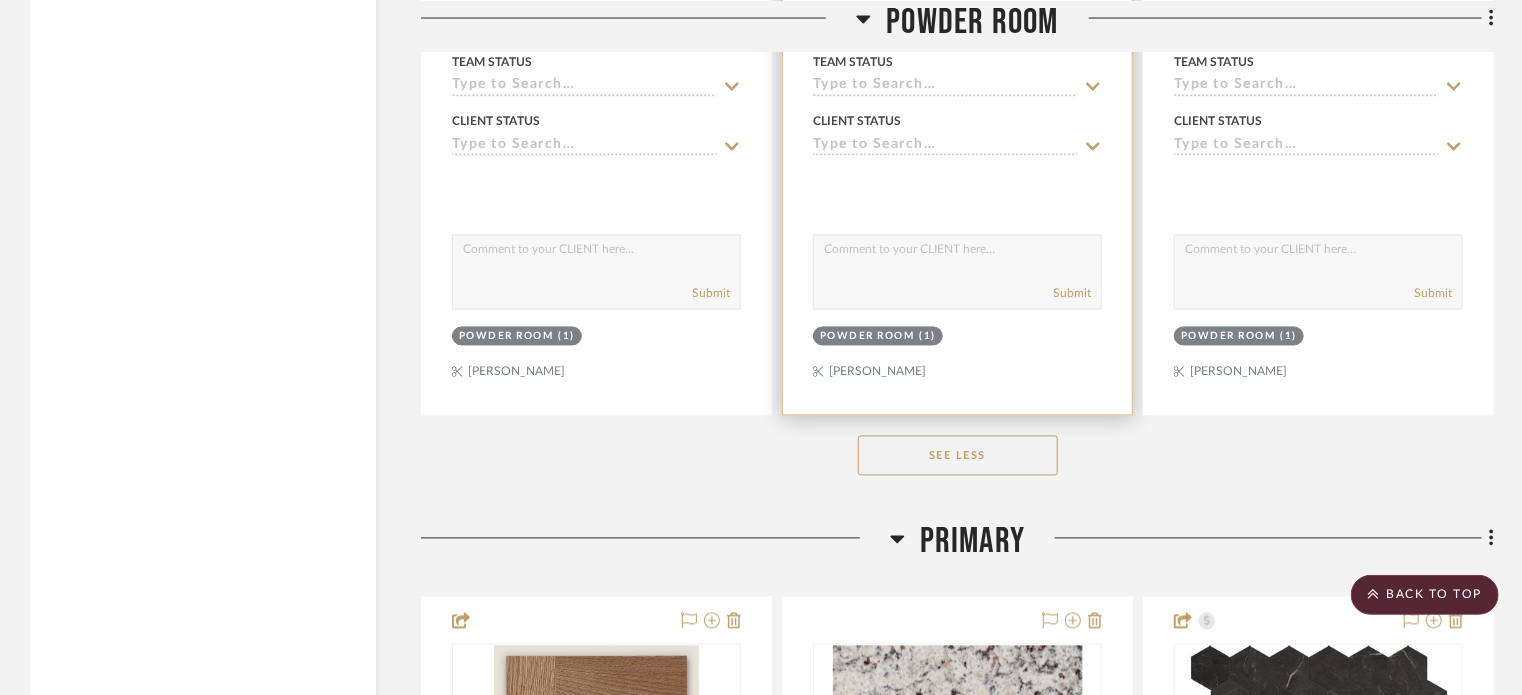 scroll, scrollTop: 5620, scrollLeft: 0, axis: vertical 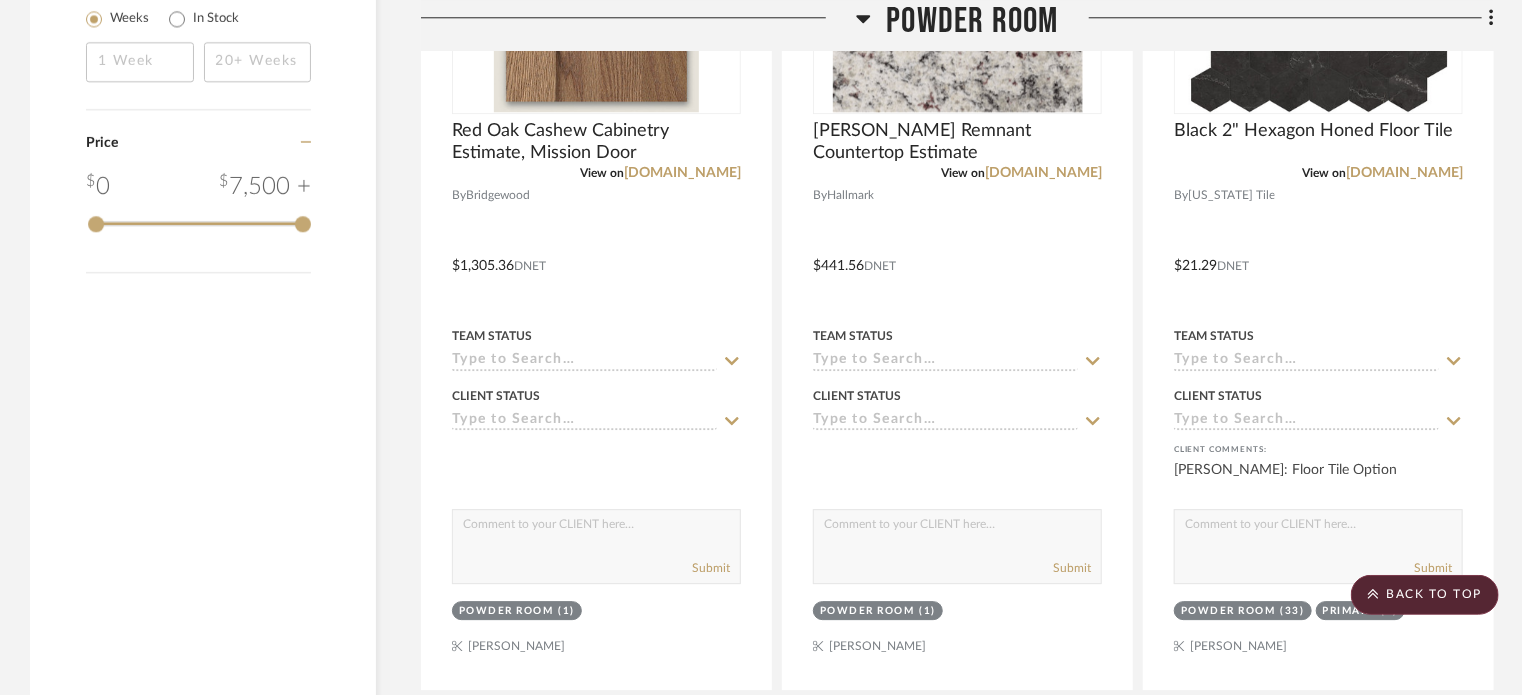 type 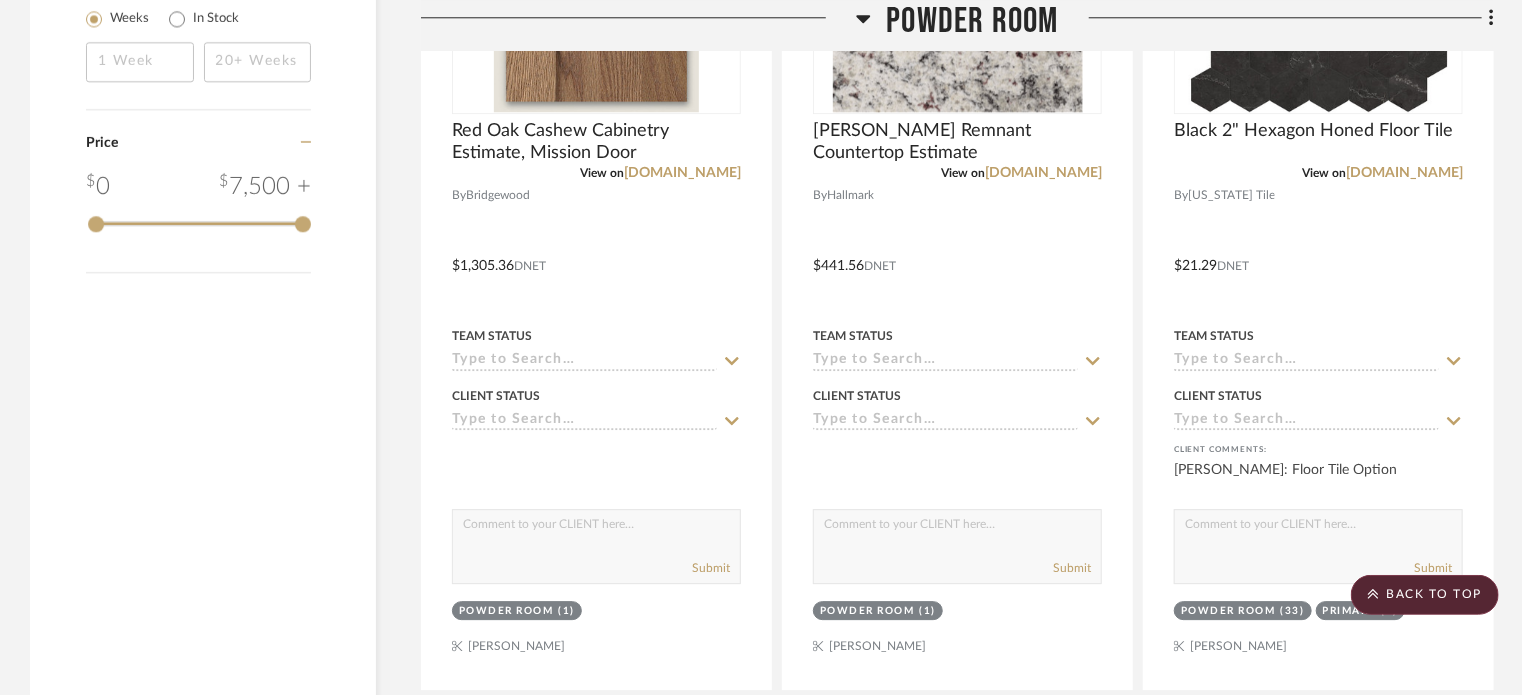 click on "See Less" 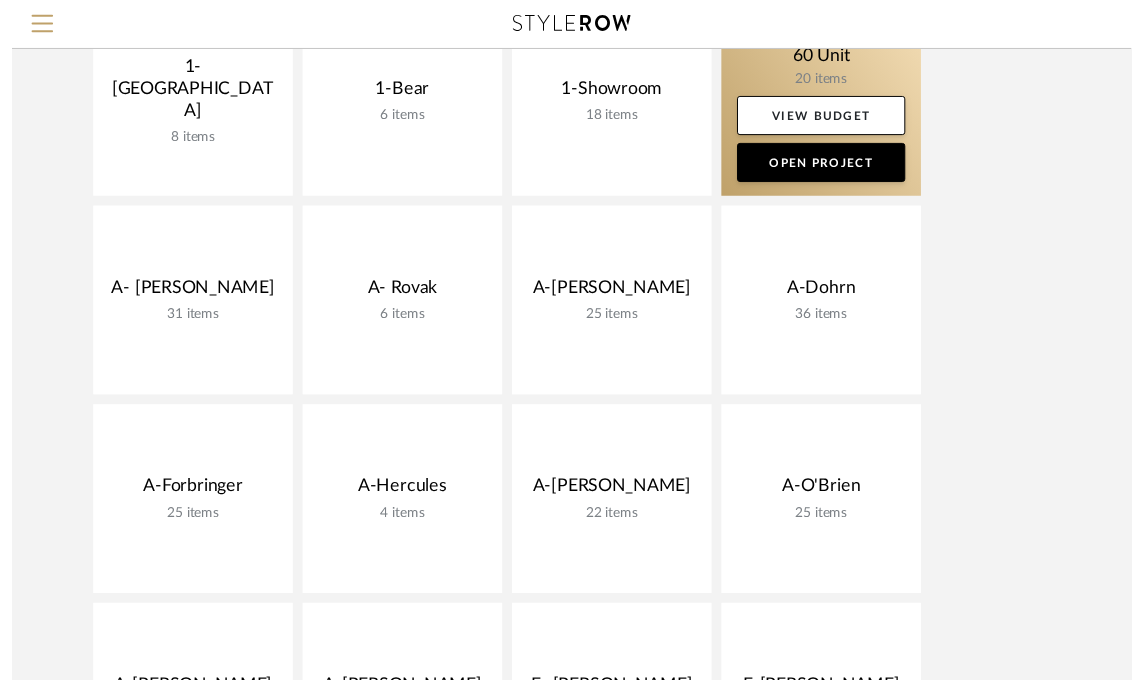 scroll, scrollTop: 276, scrollLeft: 0, axis: vertical 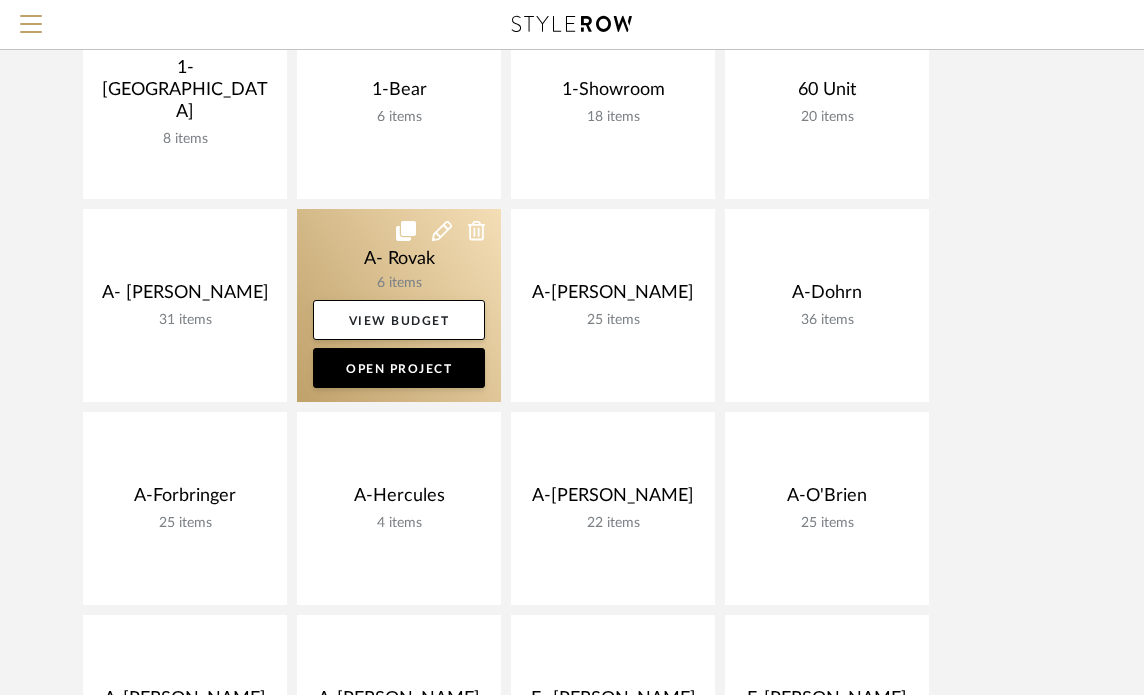click 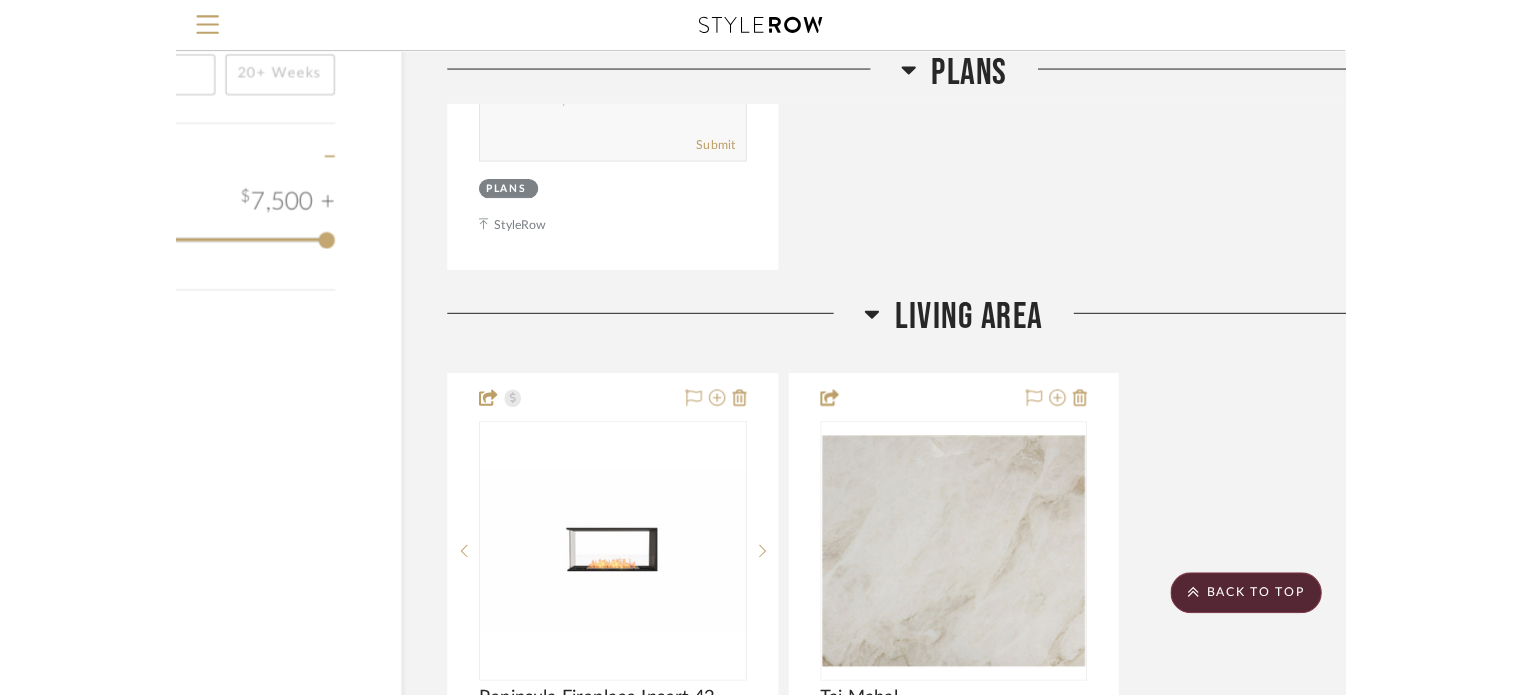 scroll, scrollTop: 1952, scrollLeft: 0, axis: vertical 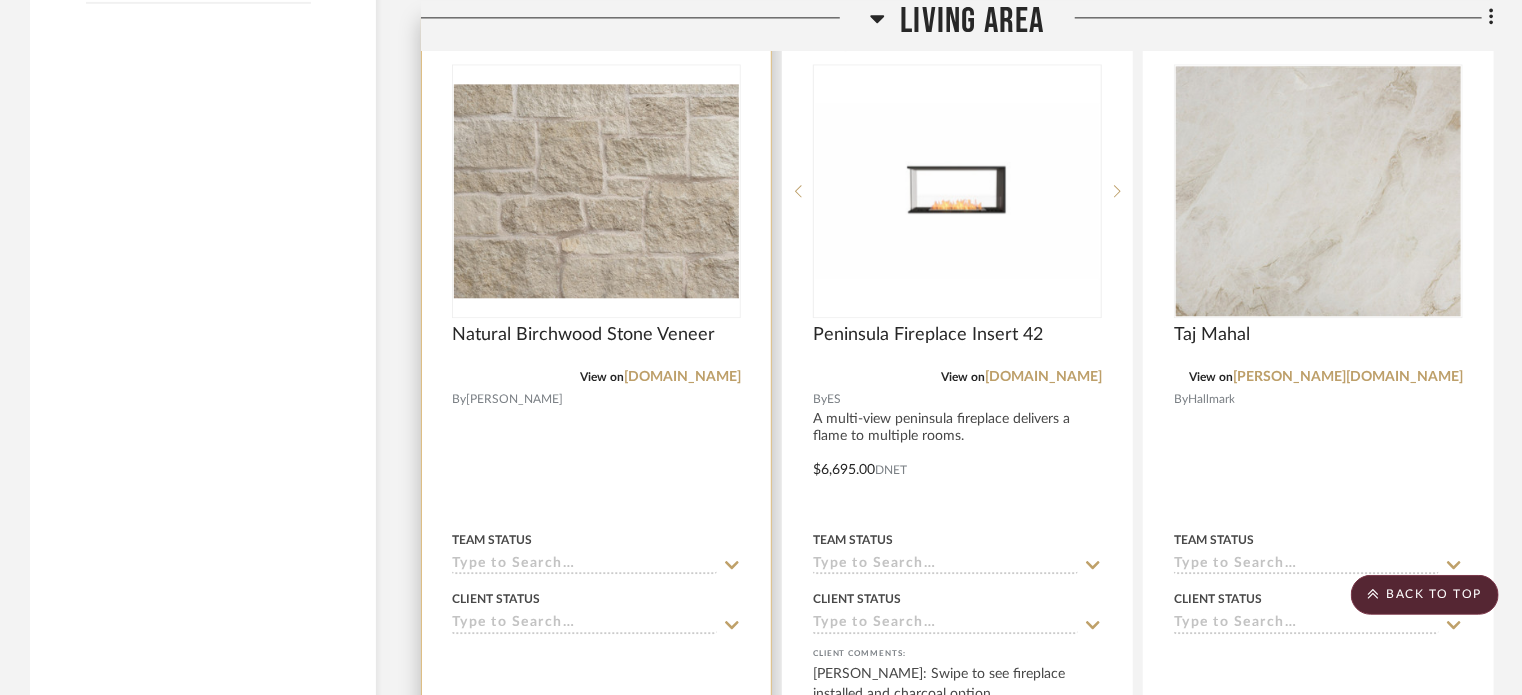 type 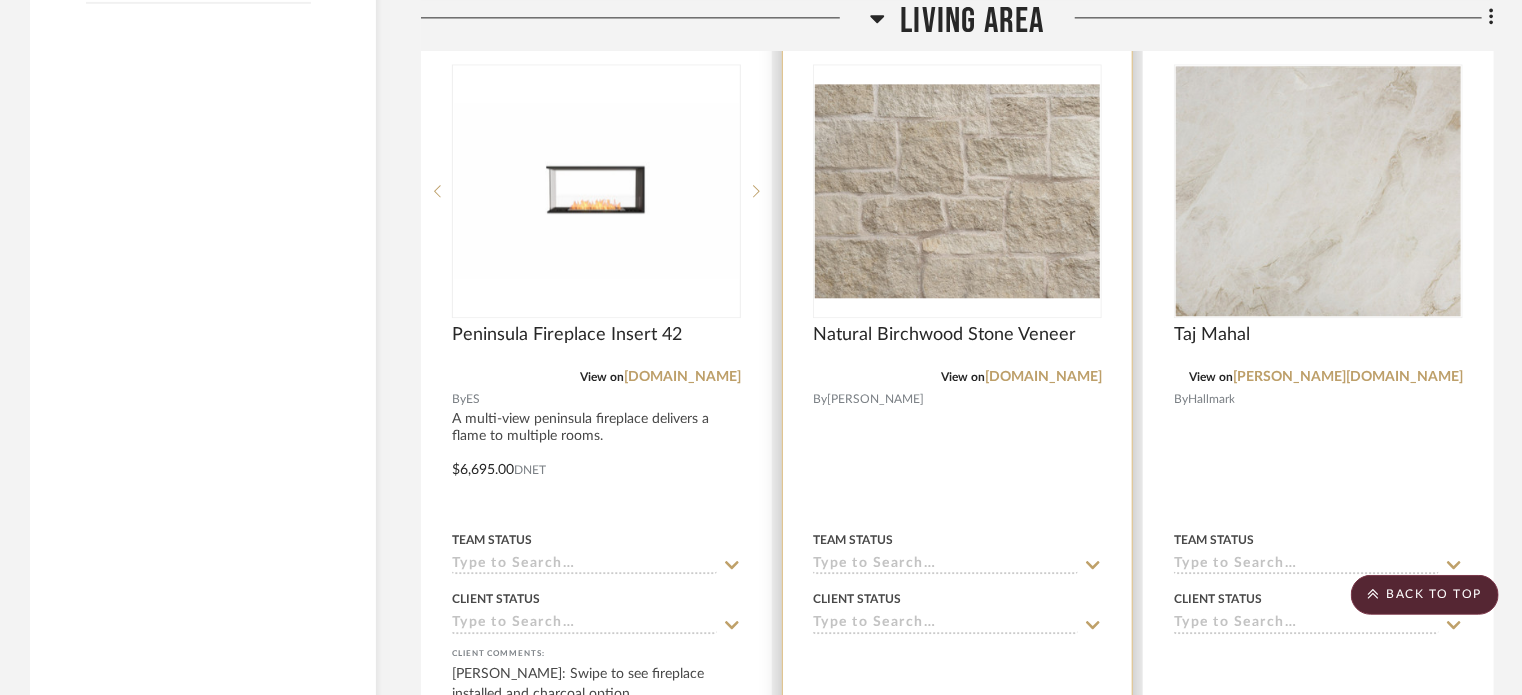 scroll, scrollTop: 2294, scrollLeft: 0, axis: vertical 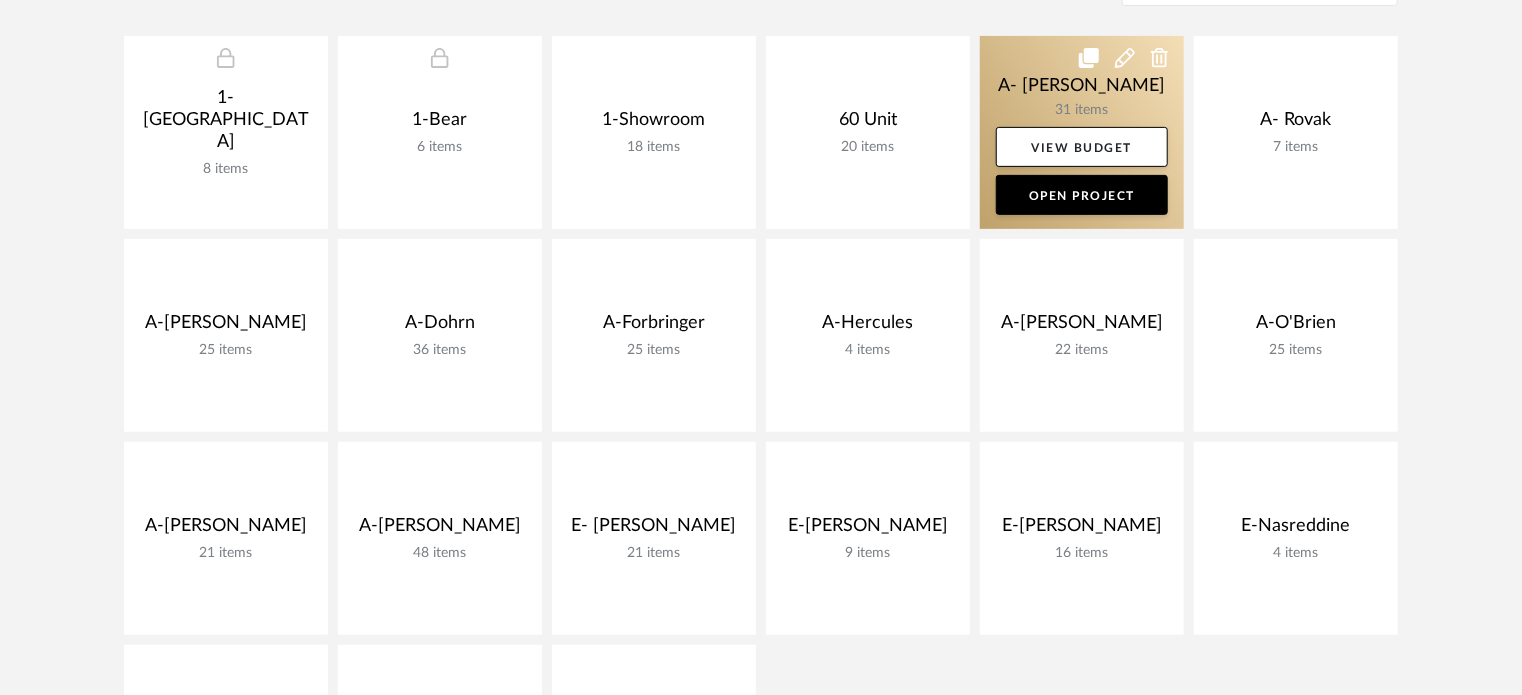 click 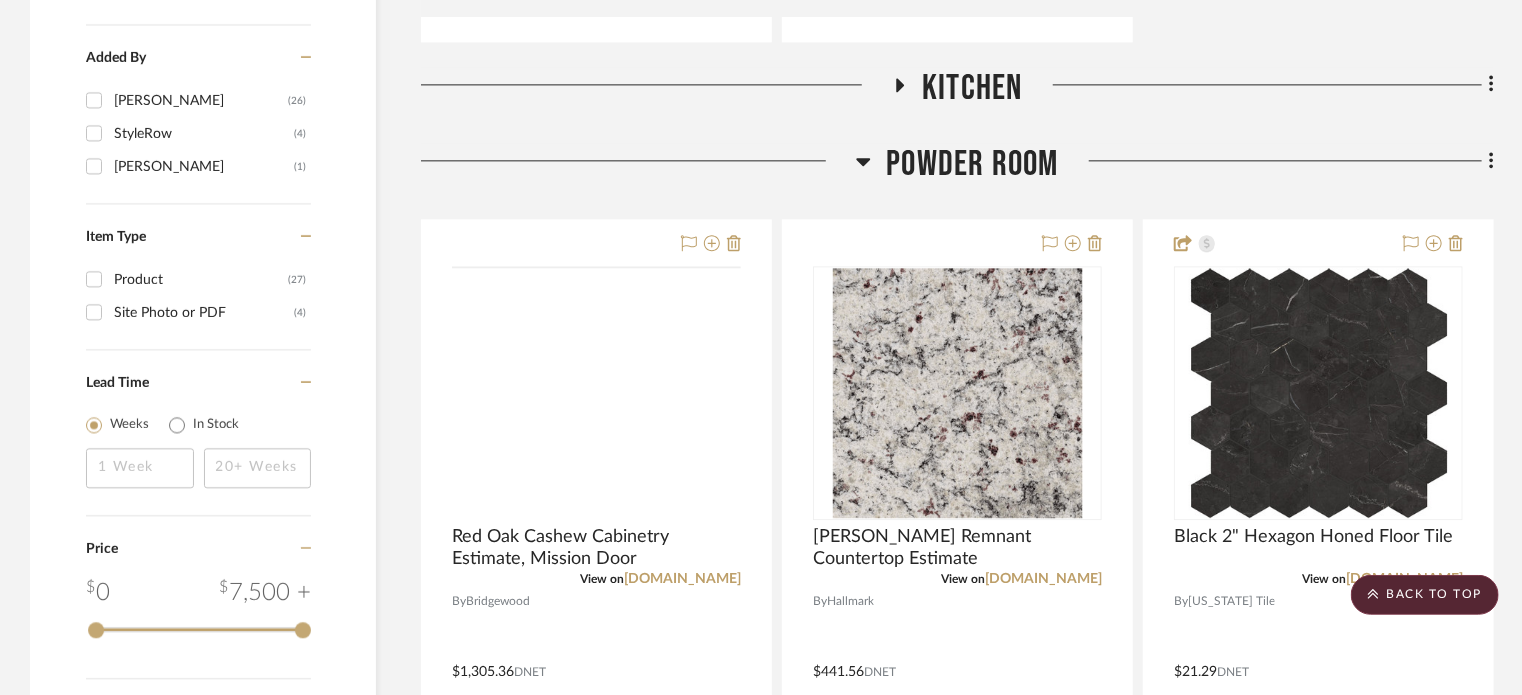scroll, scrollTop: 2287, scrollLeft: 0, axis: vertical 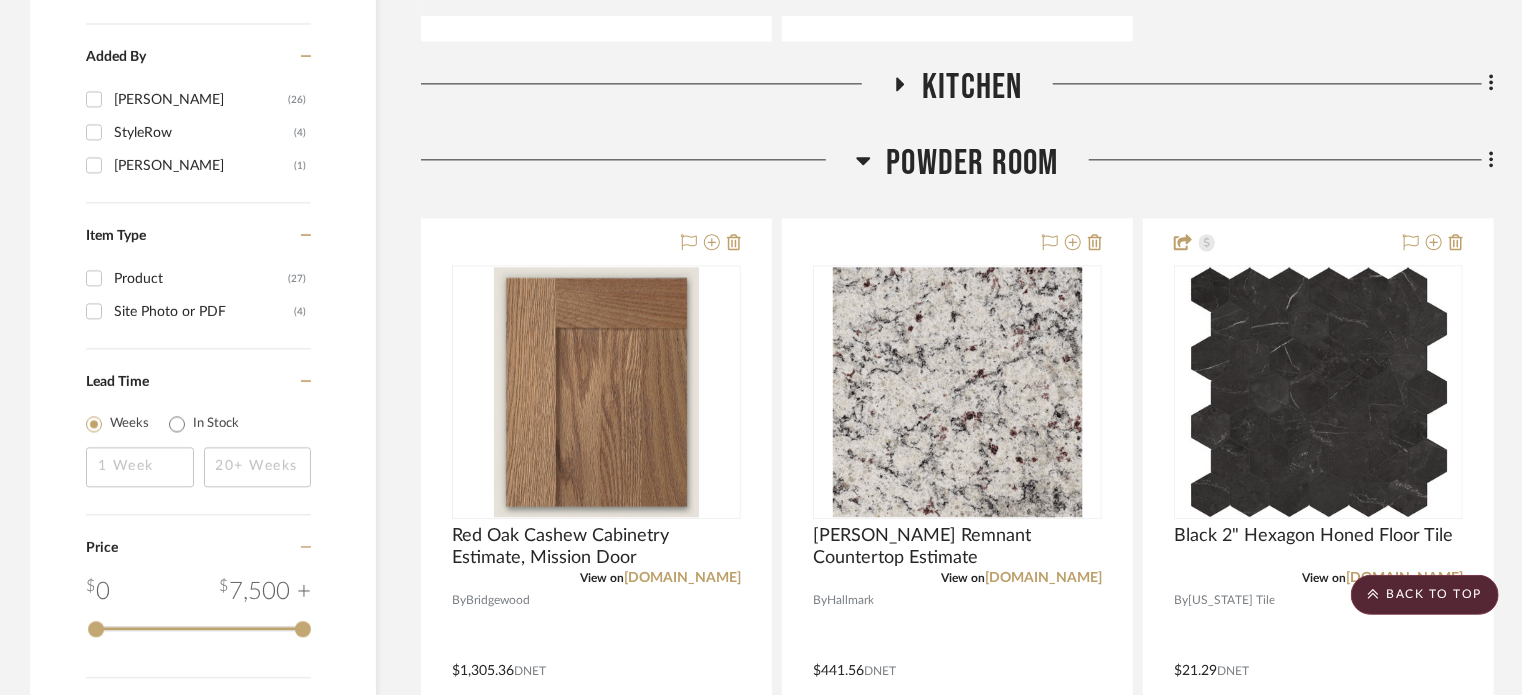 click 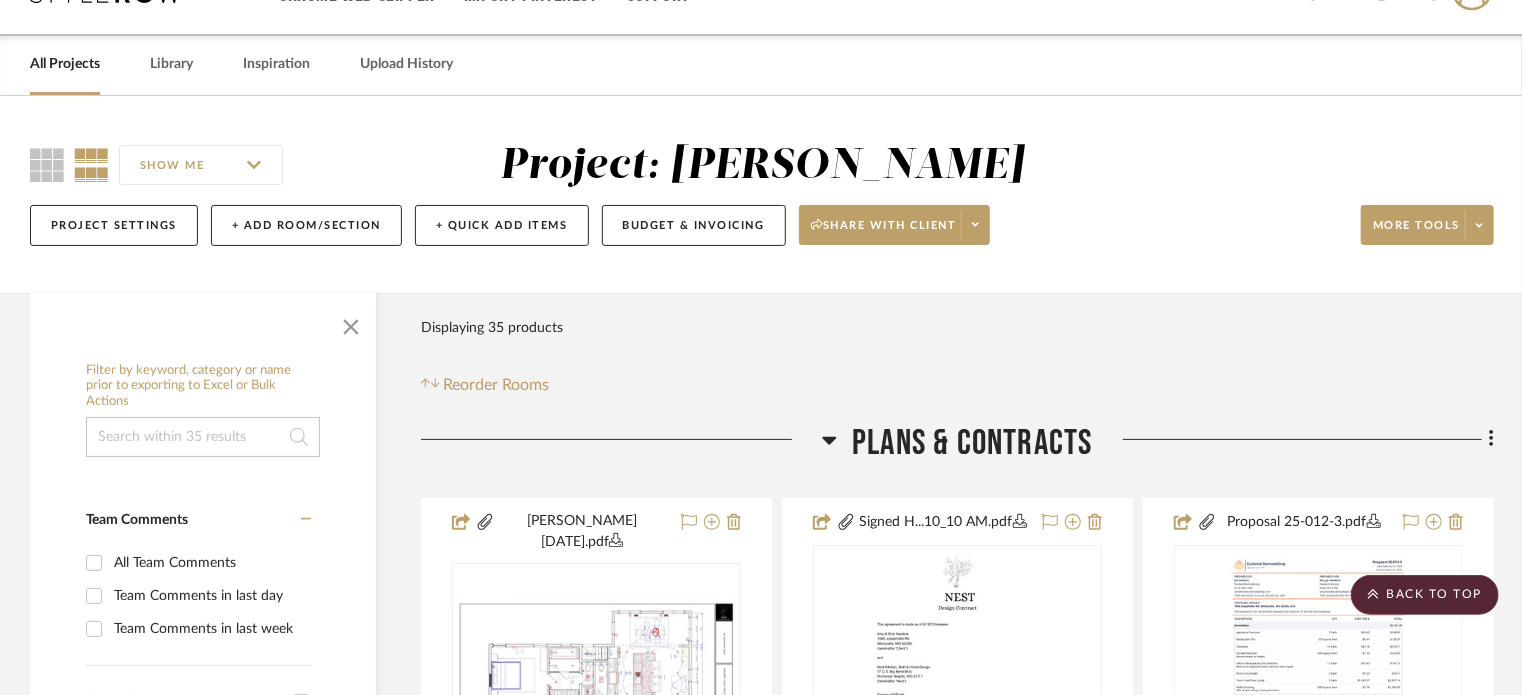 scroll, scrollTop: 0, scrollLeft: 0, axis: both 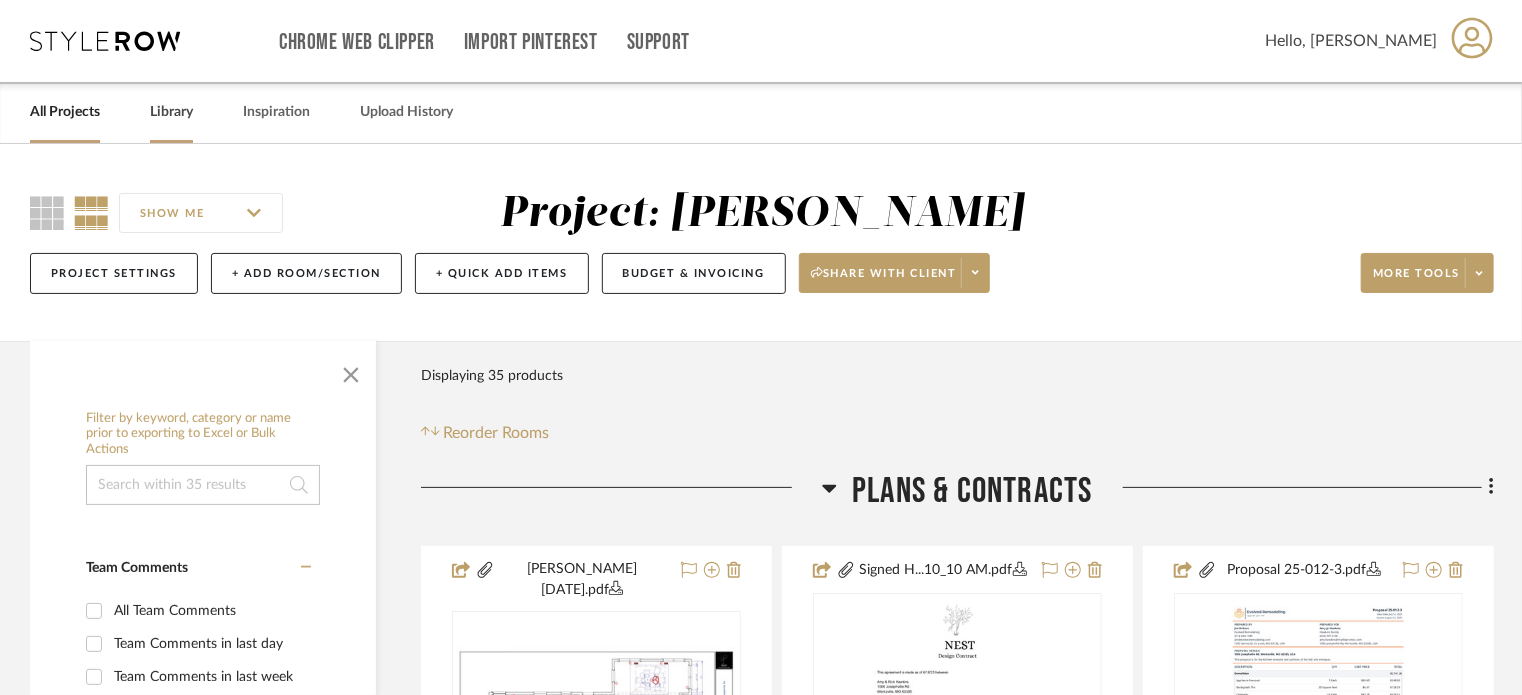 click on "Library" at bounding box center (171, 112) 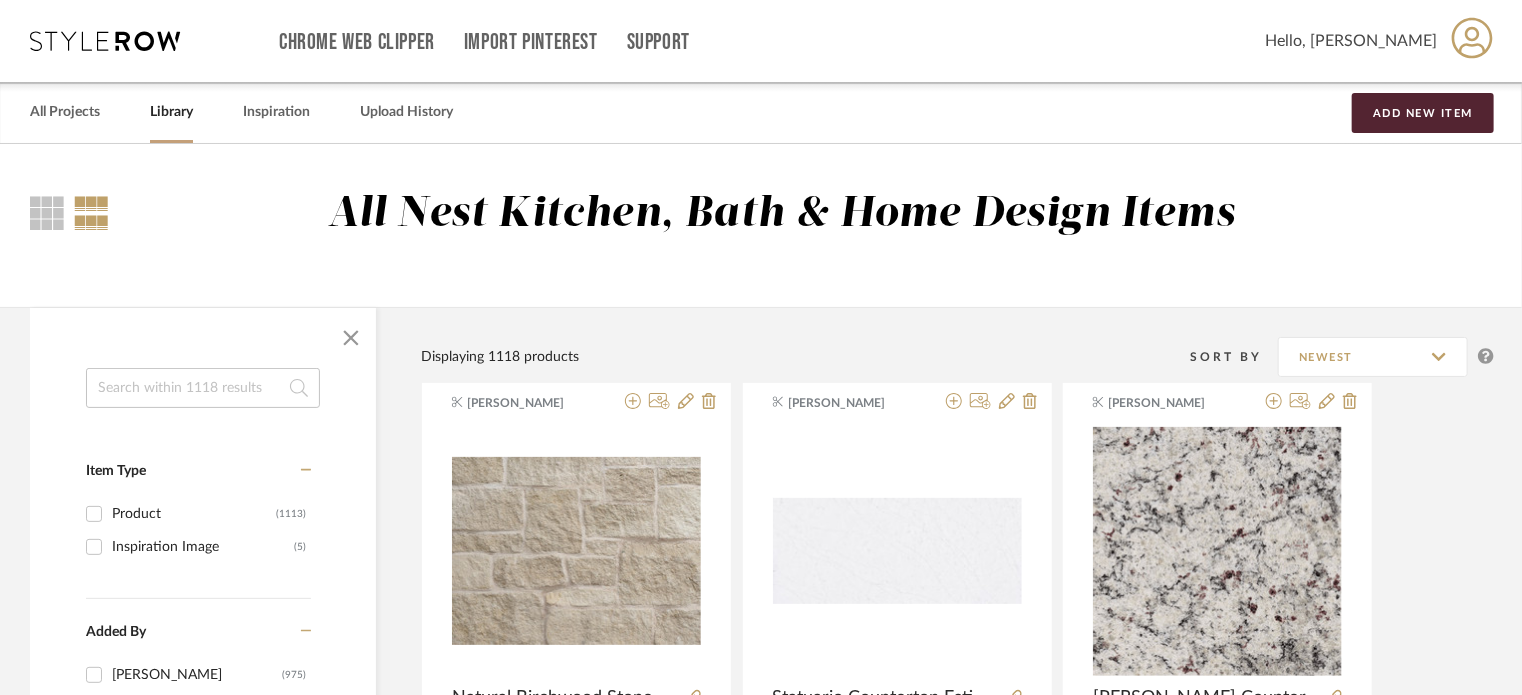 click 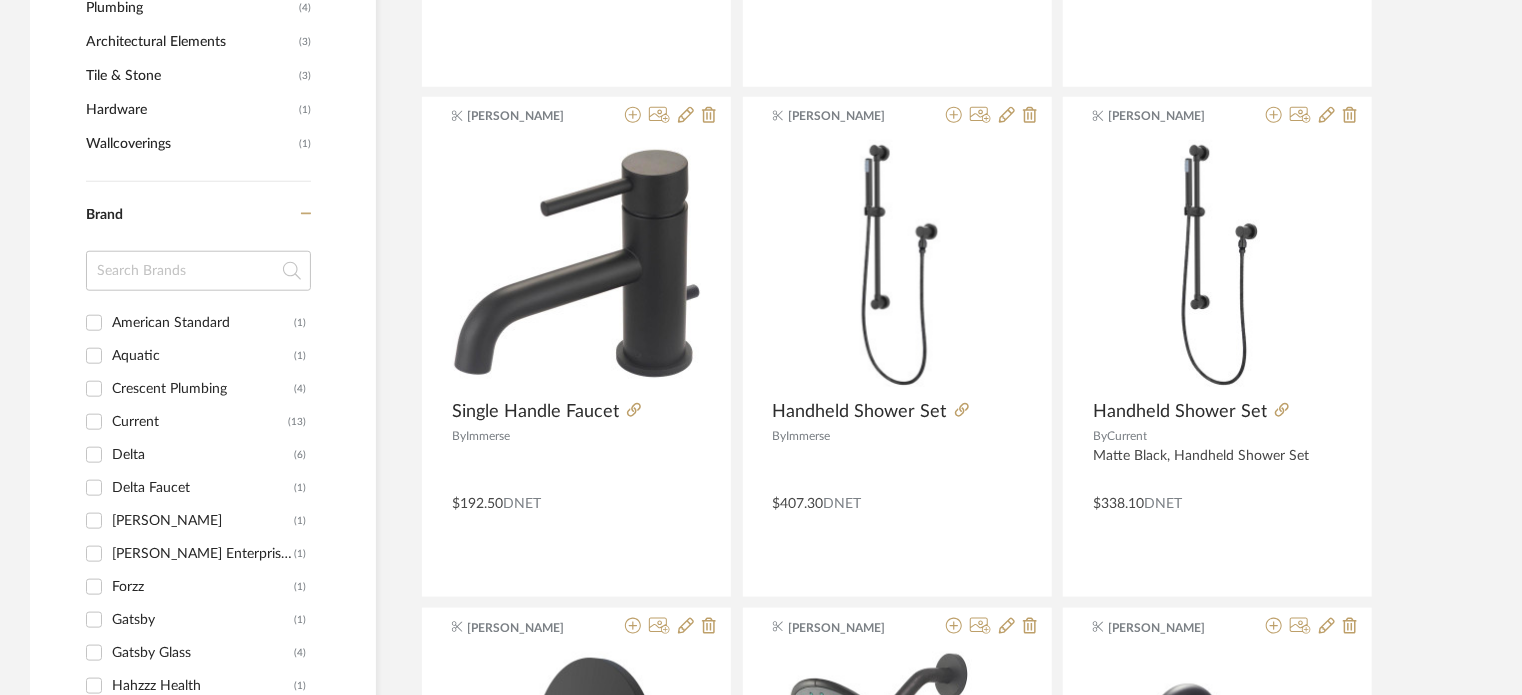 scroll, scrollTop: 859, scrollLeft: 0, axis: vertical 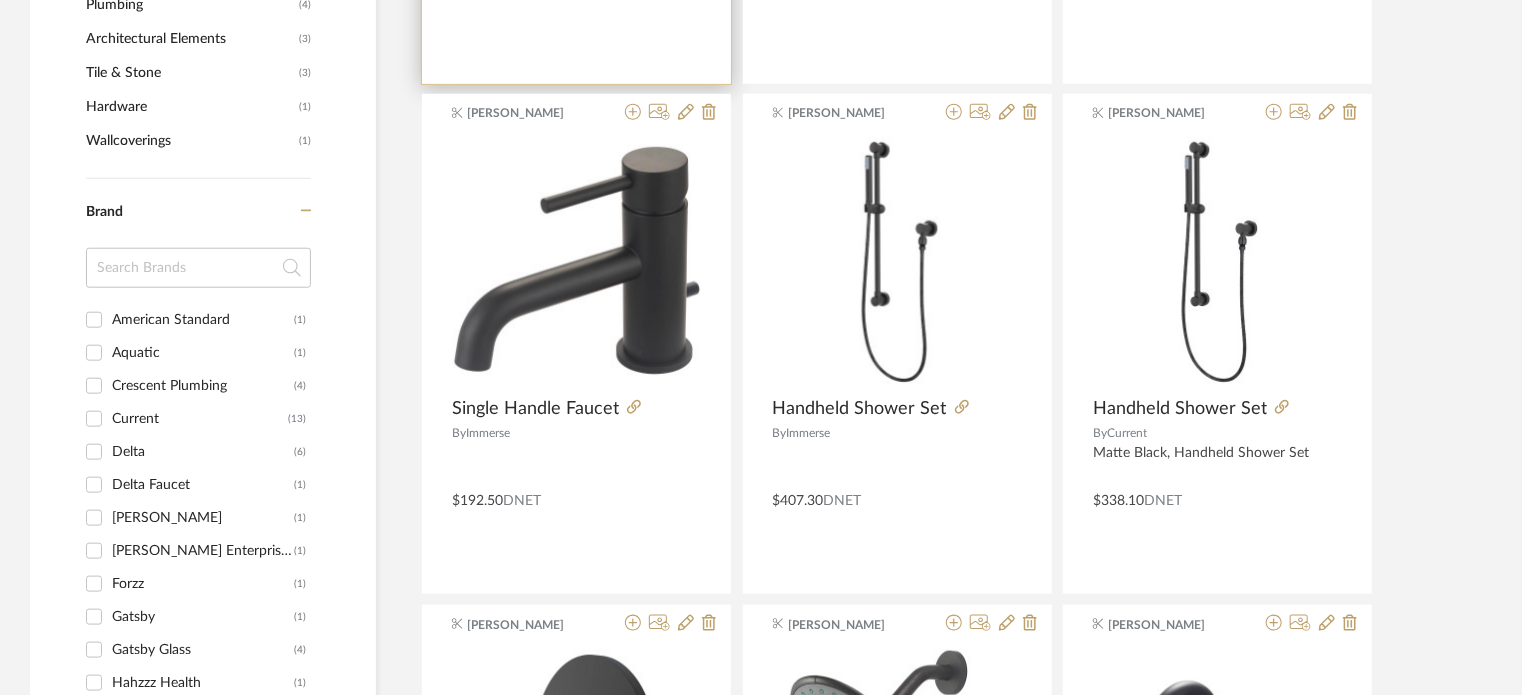 type on "shower" 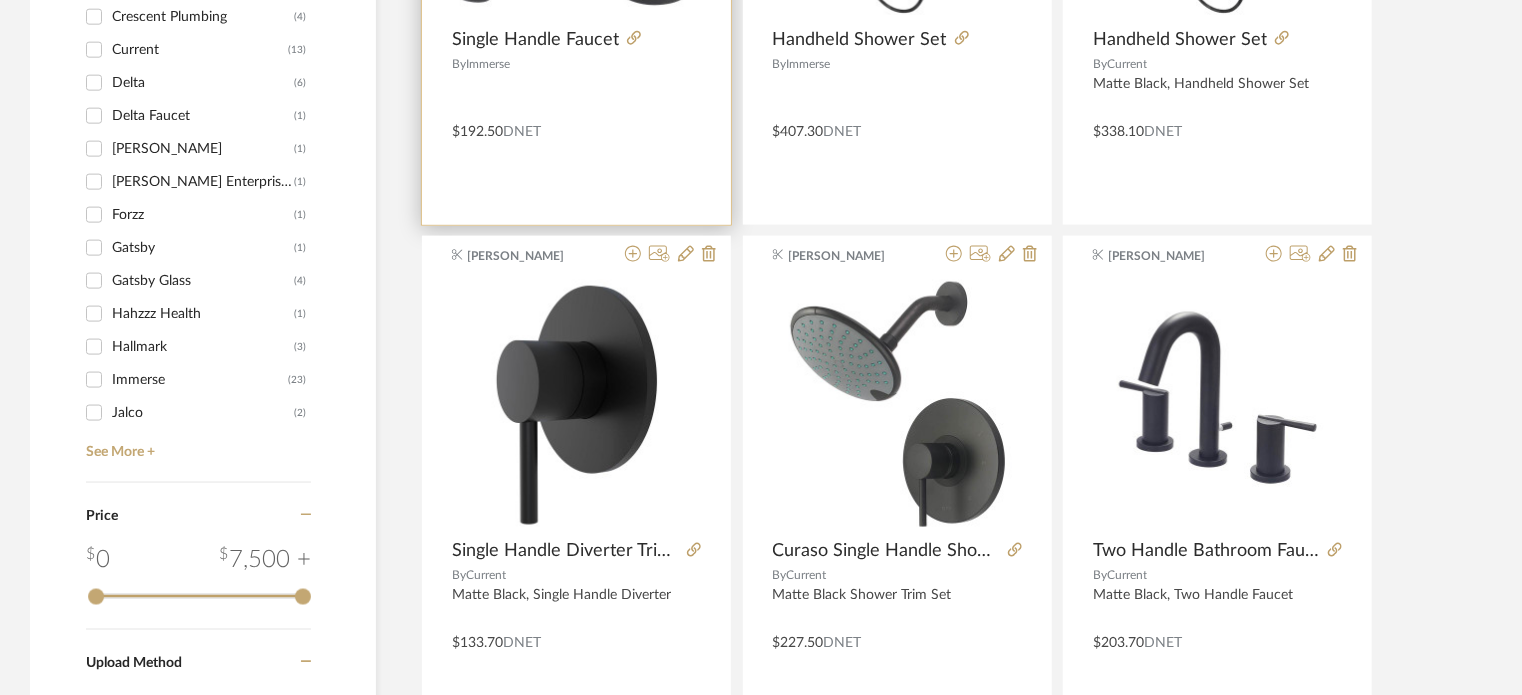 scroll, scrollTop: 1231, scrollLeft: 0, axis: vertical 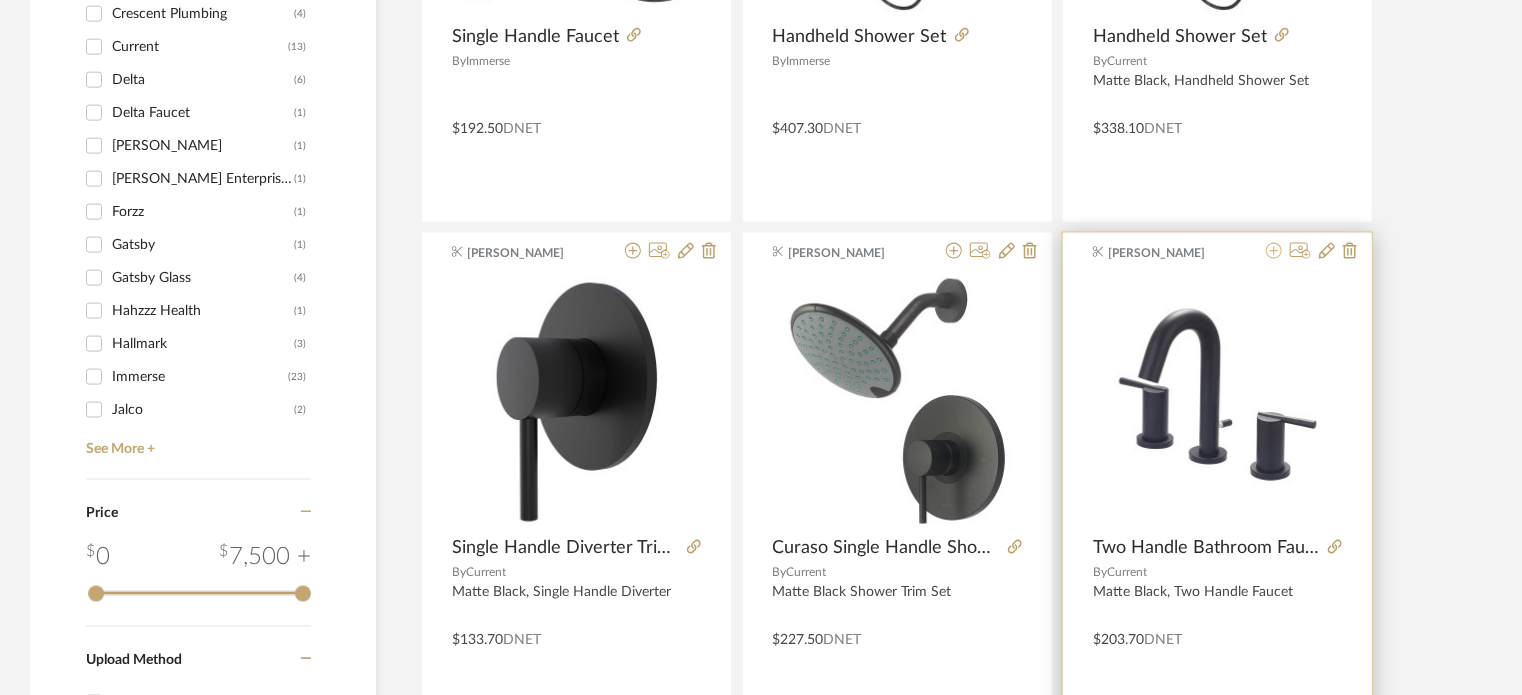 click 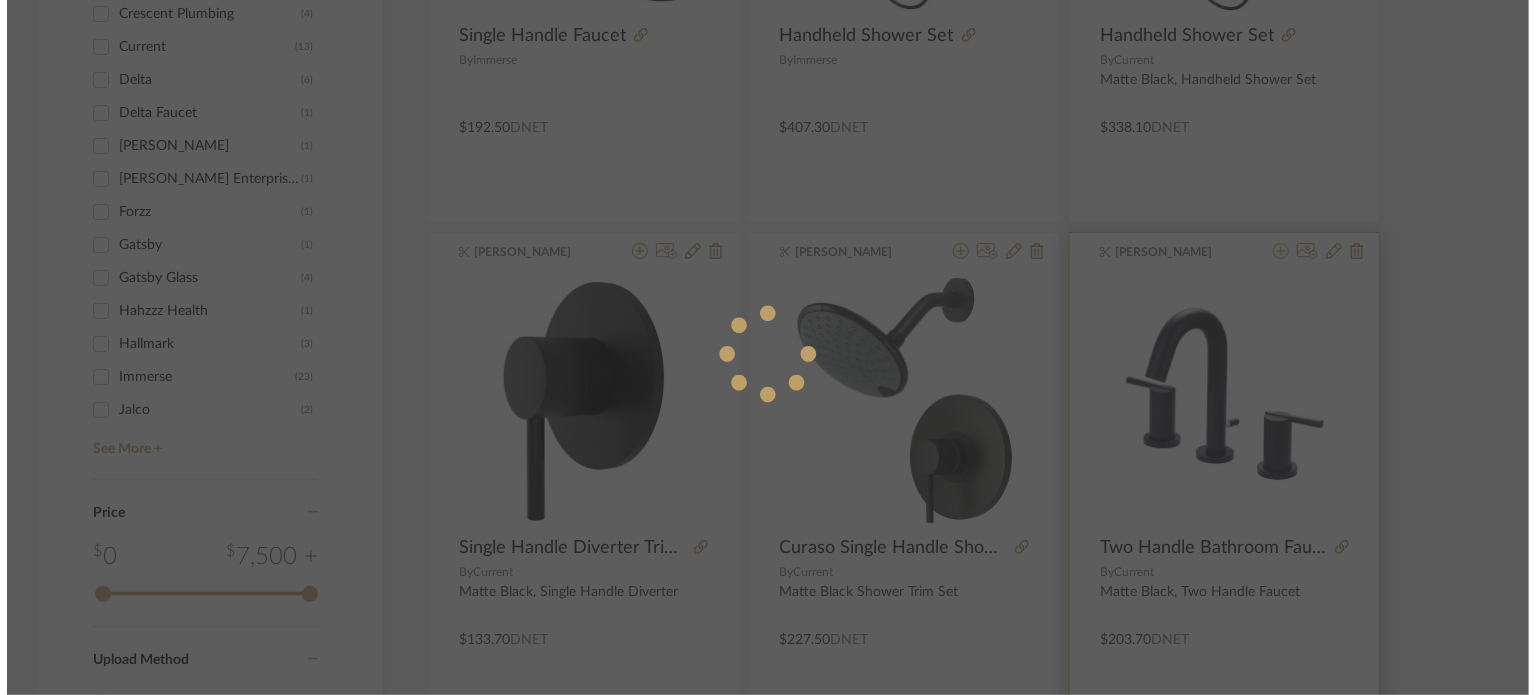 scroll, scrollTop: 0, scrollLeft: 0, axis: both 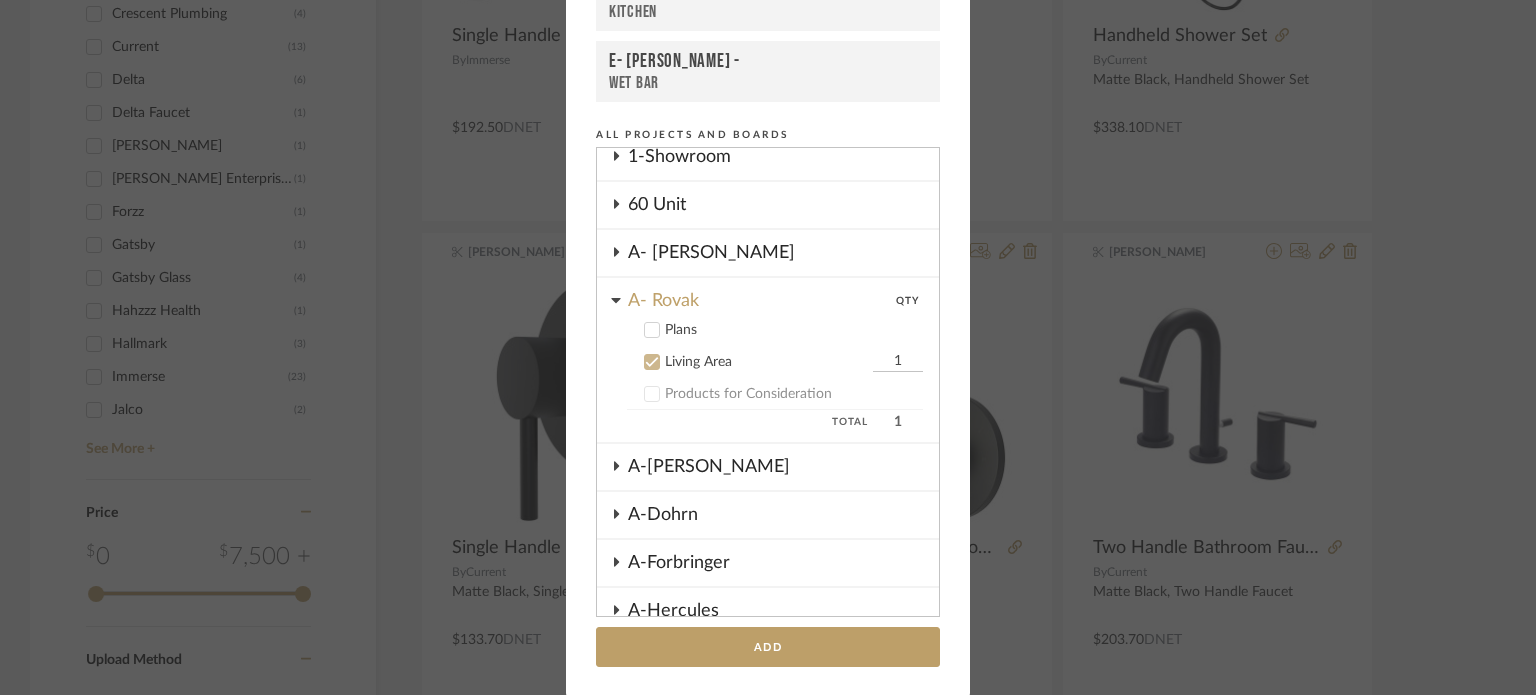 click 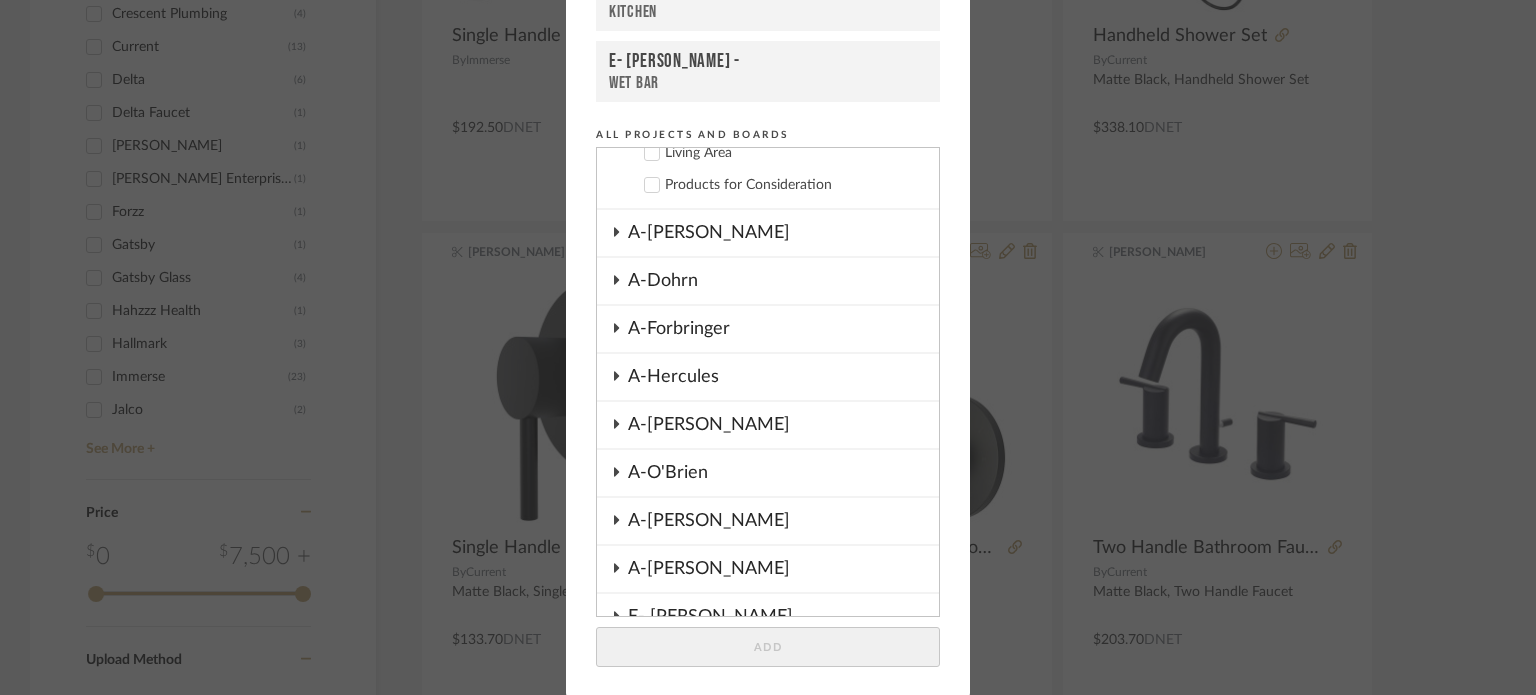 scroll, scrollTop: 0, scrollLeft: 0, axis: both 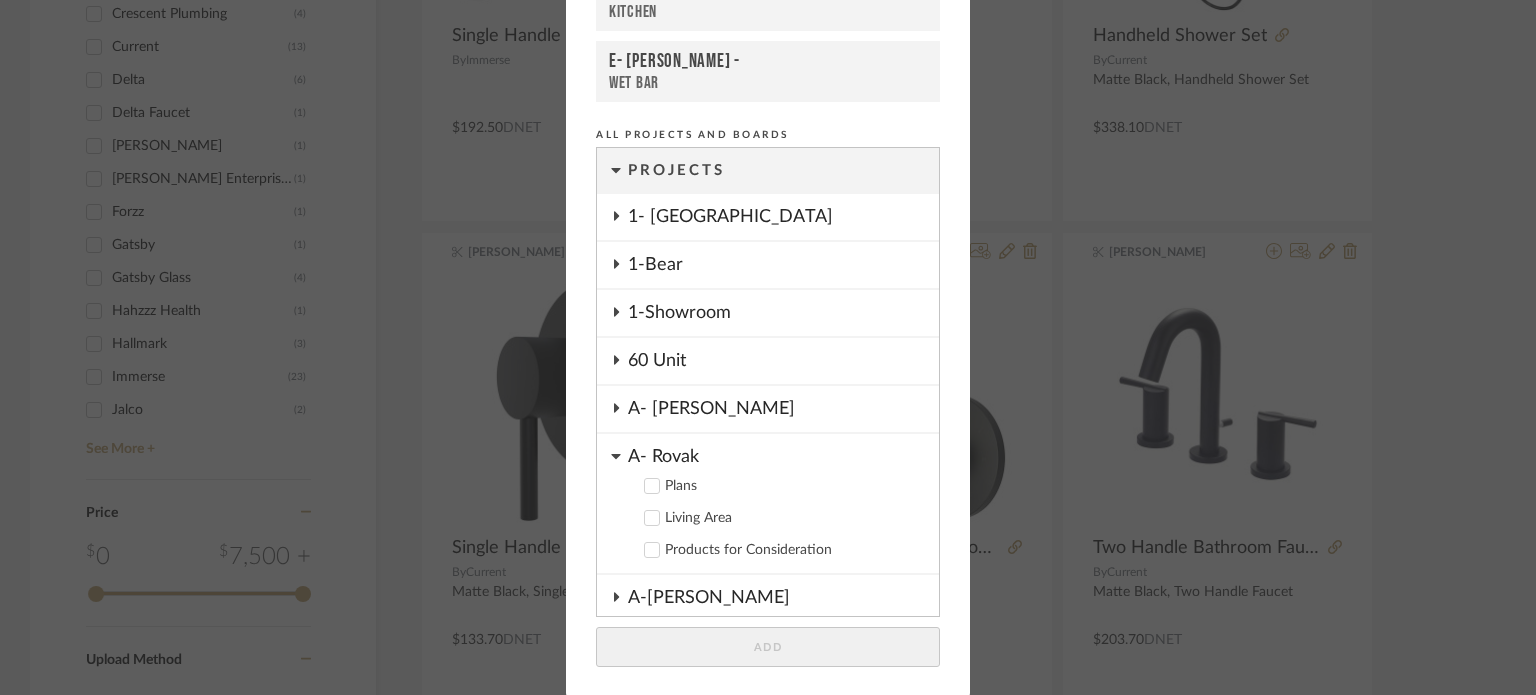 click on "A- [PERSON_NAME]" at bounding box center [783, 409] 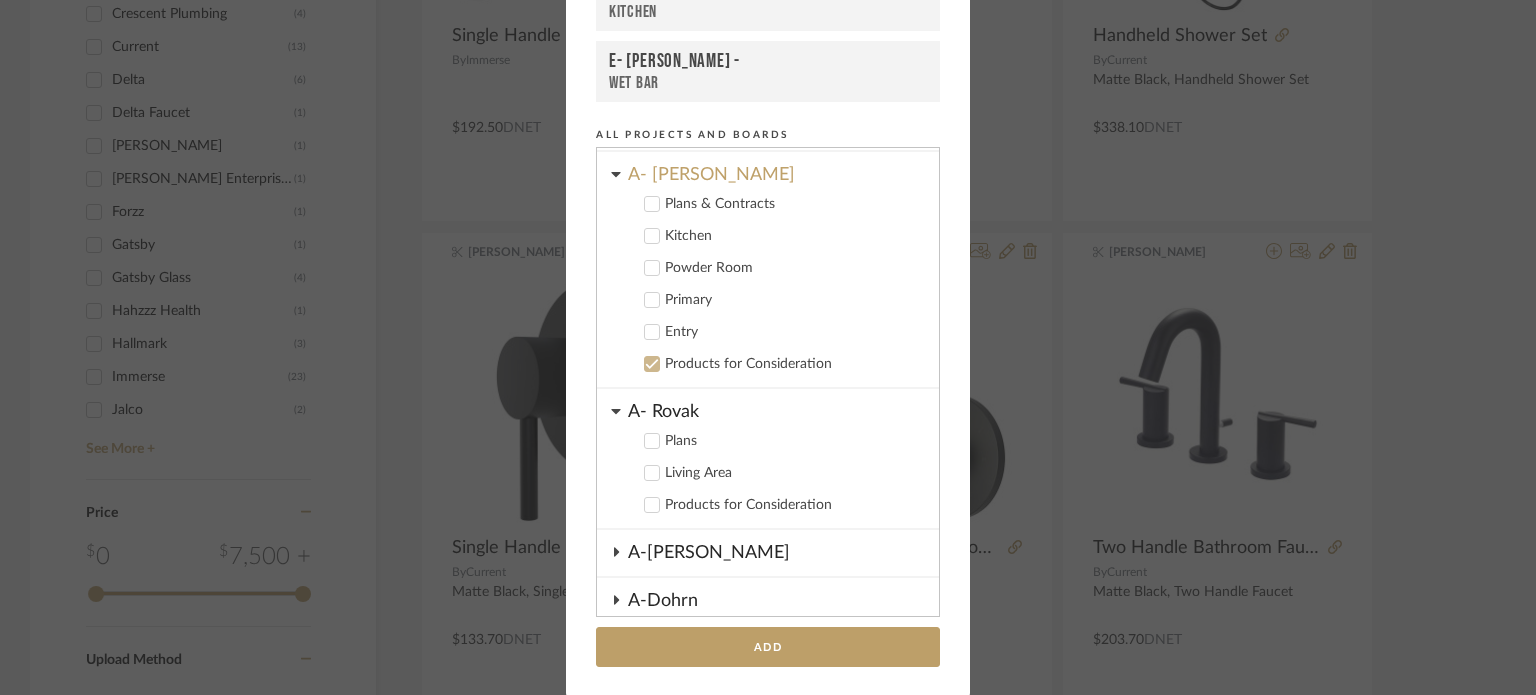 scroll, scrollTop: 244, scrollLeft: 0, axis: vertical 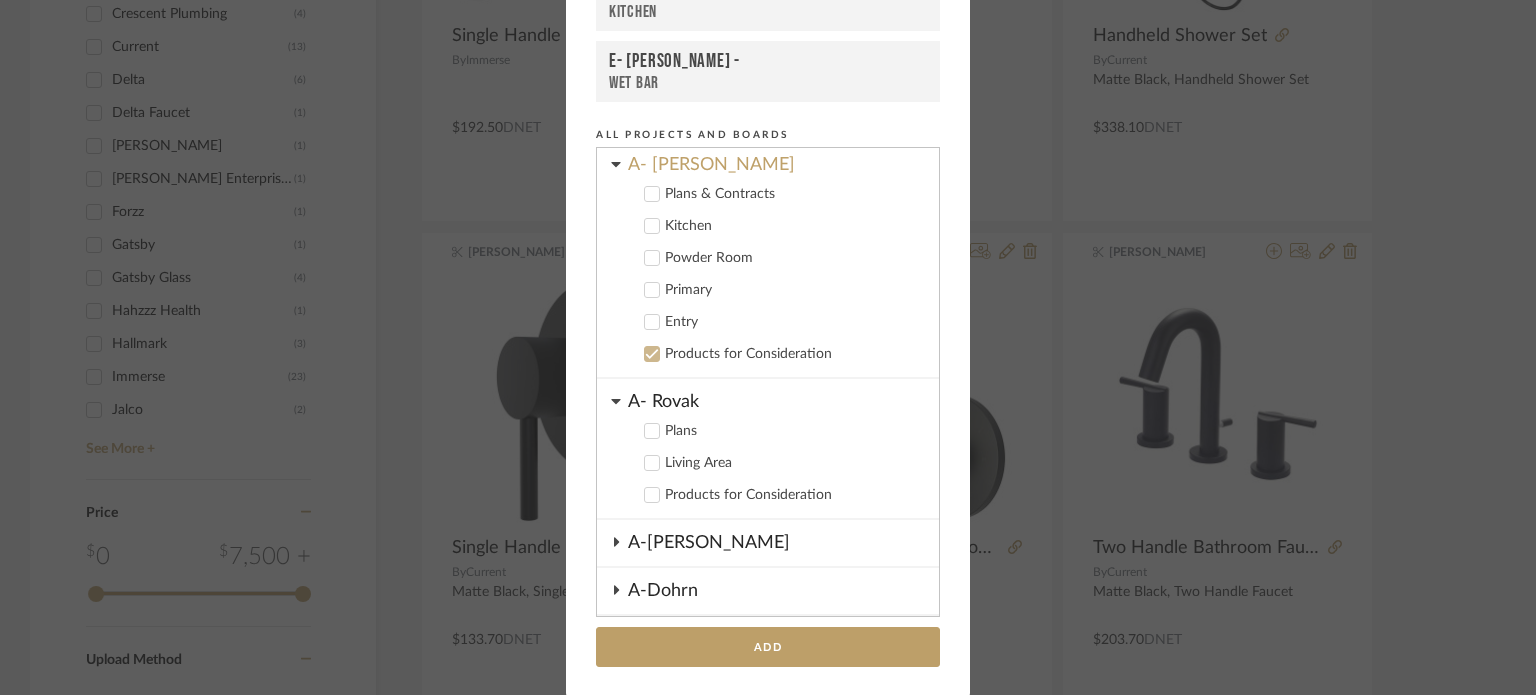 click 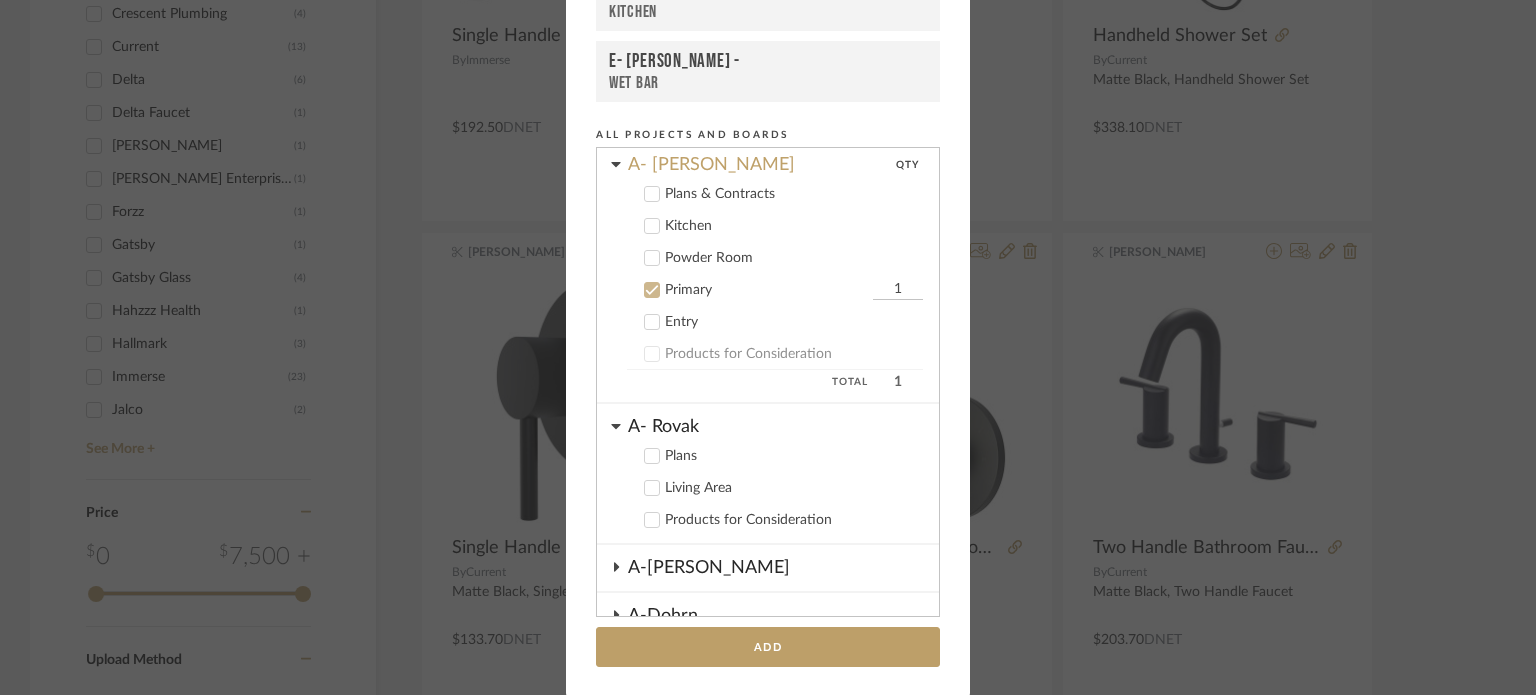 click on "1" at bounding box center [898, 290] 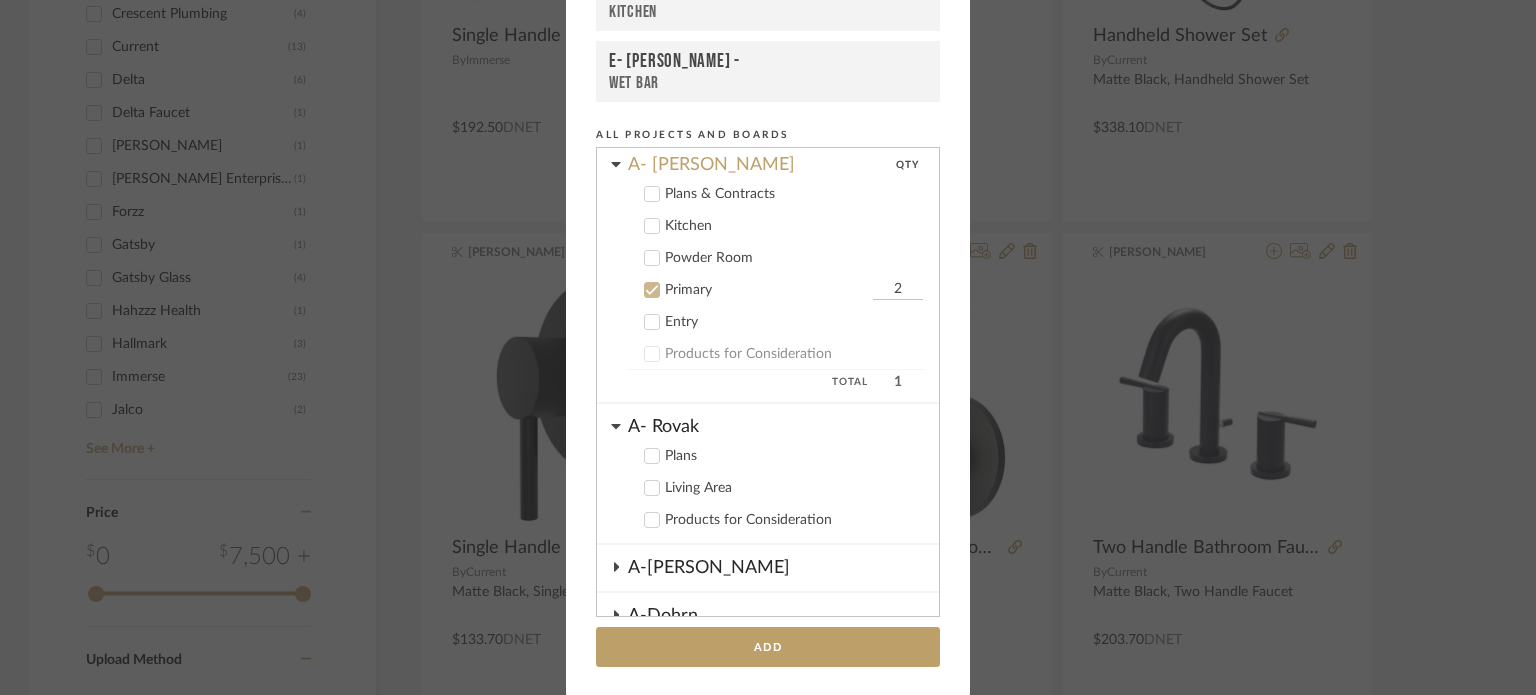 type on "2" 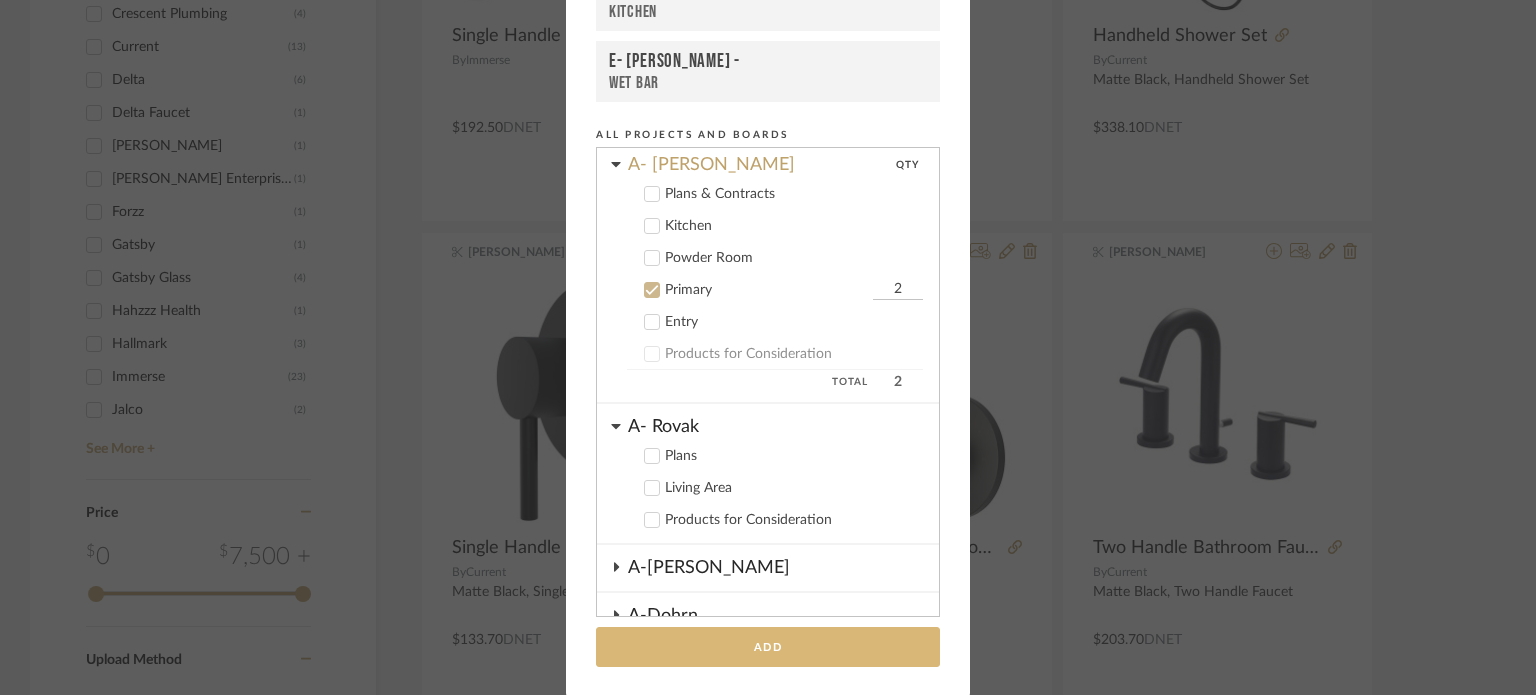 click on "Add" at bounding box center [768, 647] 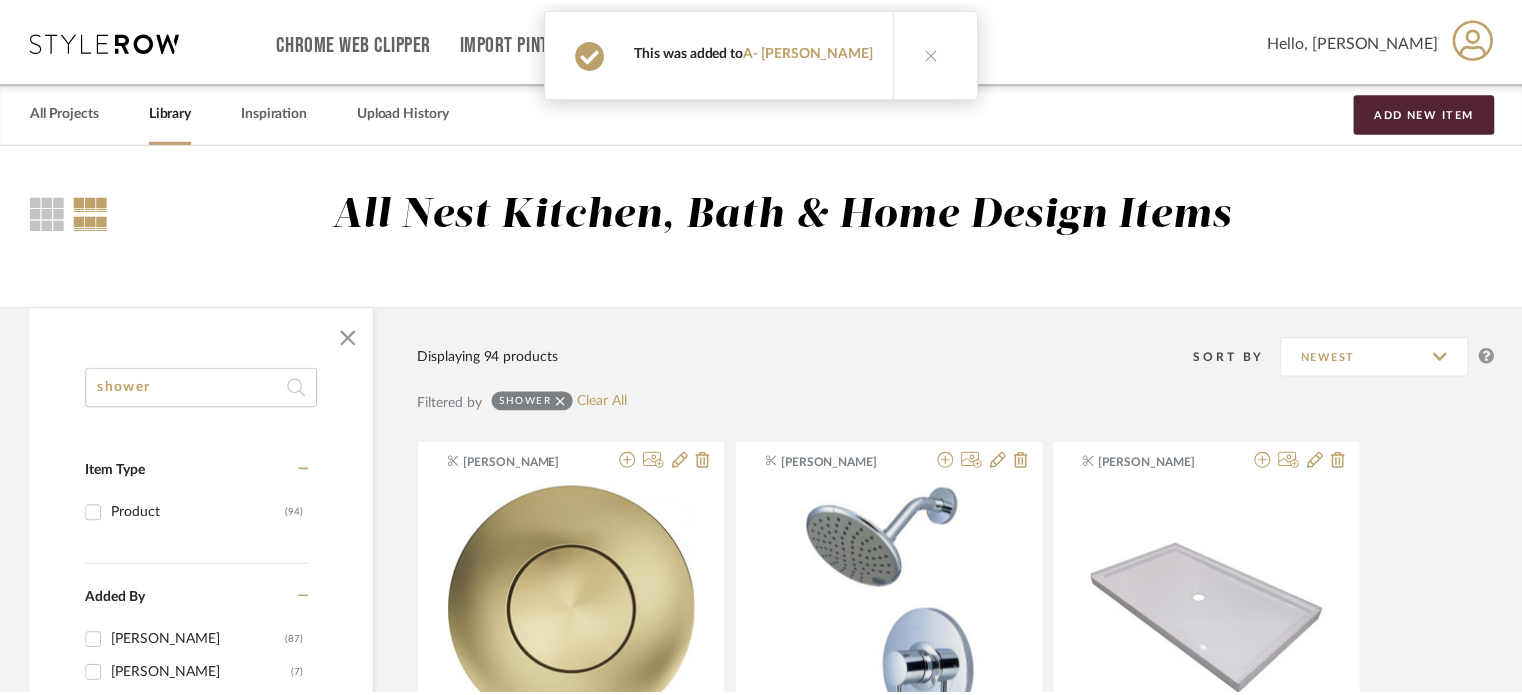 scroll, scrollTop: 1231, scrollLeft: 0, axis: vertical 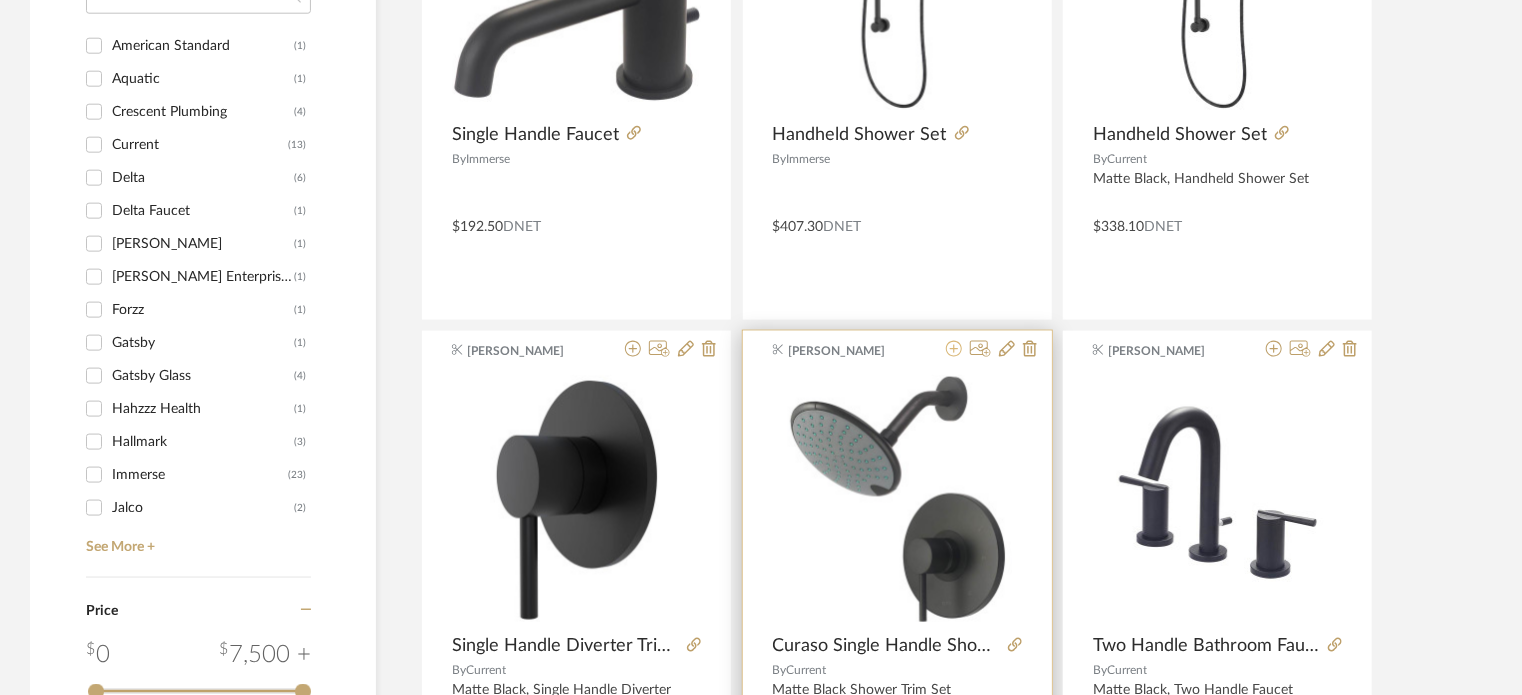click 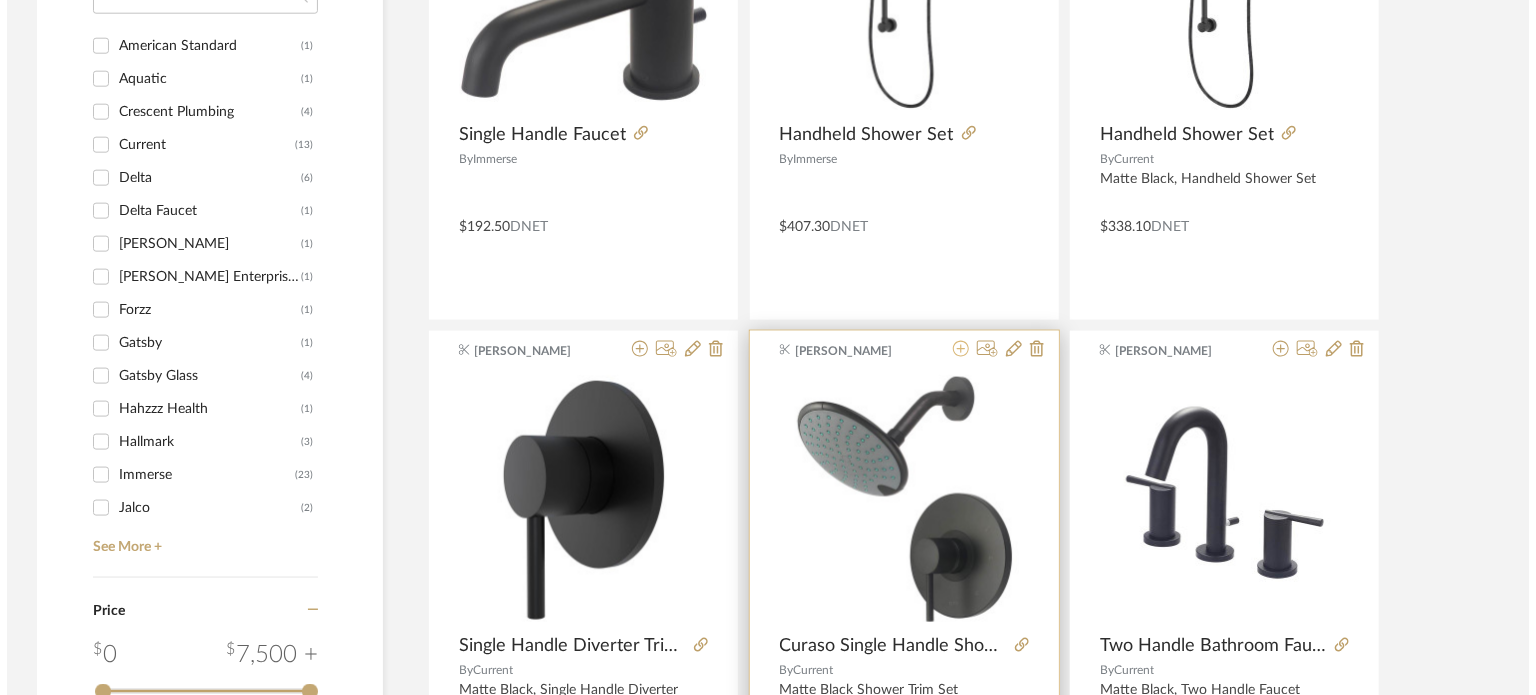 scroll, scrollTop: 0, scrollLeft: 0, axis: both 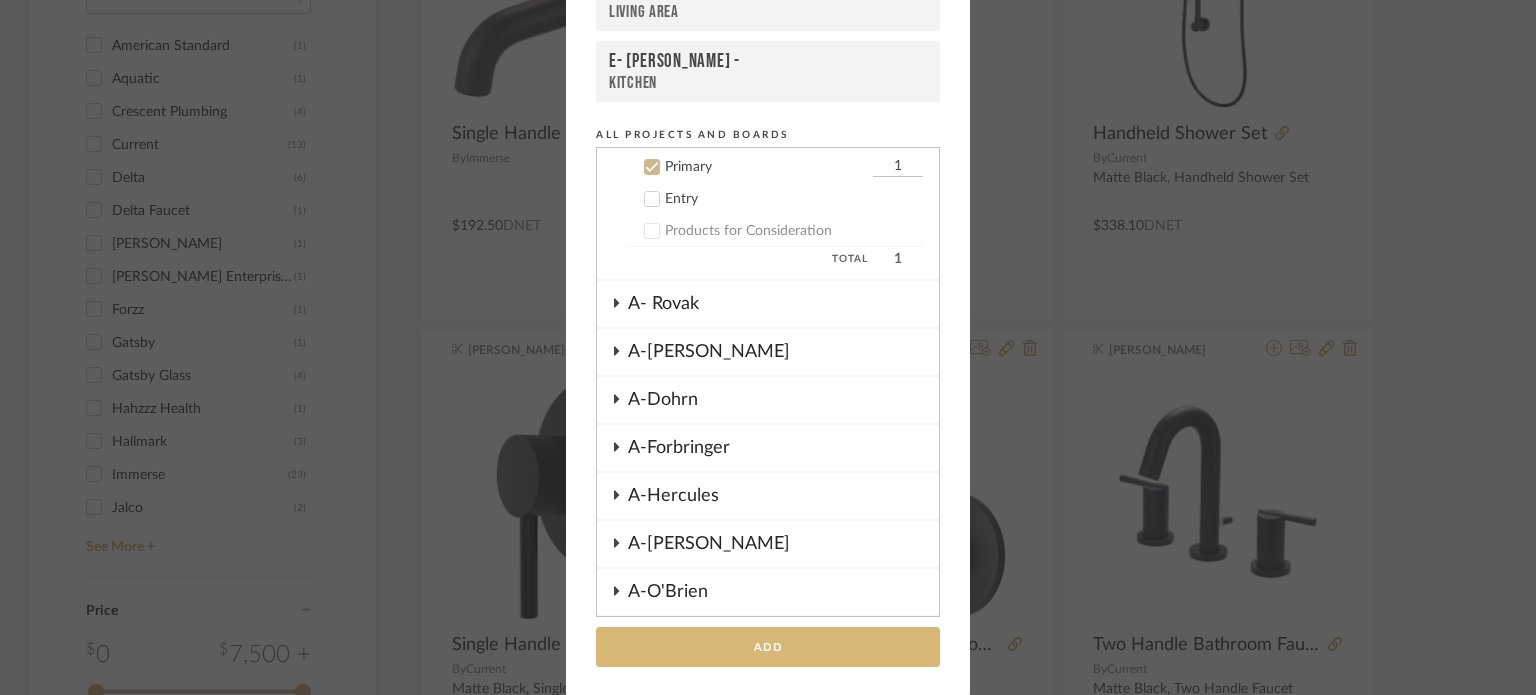 click on "Add" at bounding box center [768, 647] 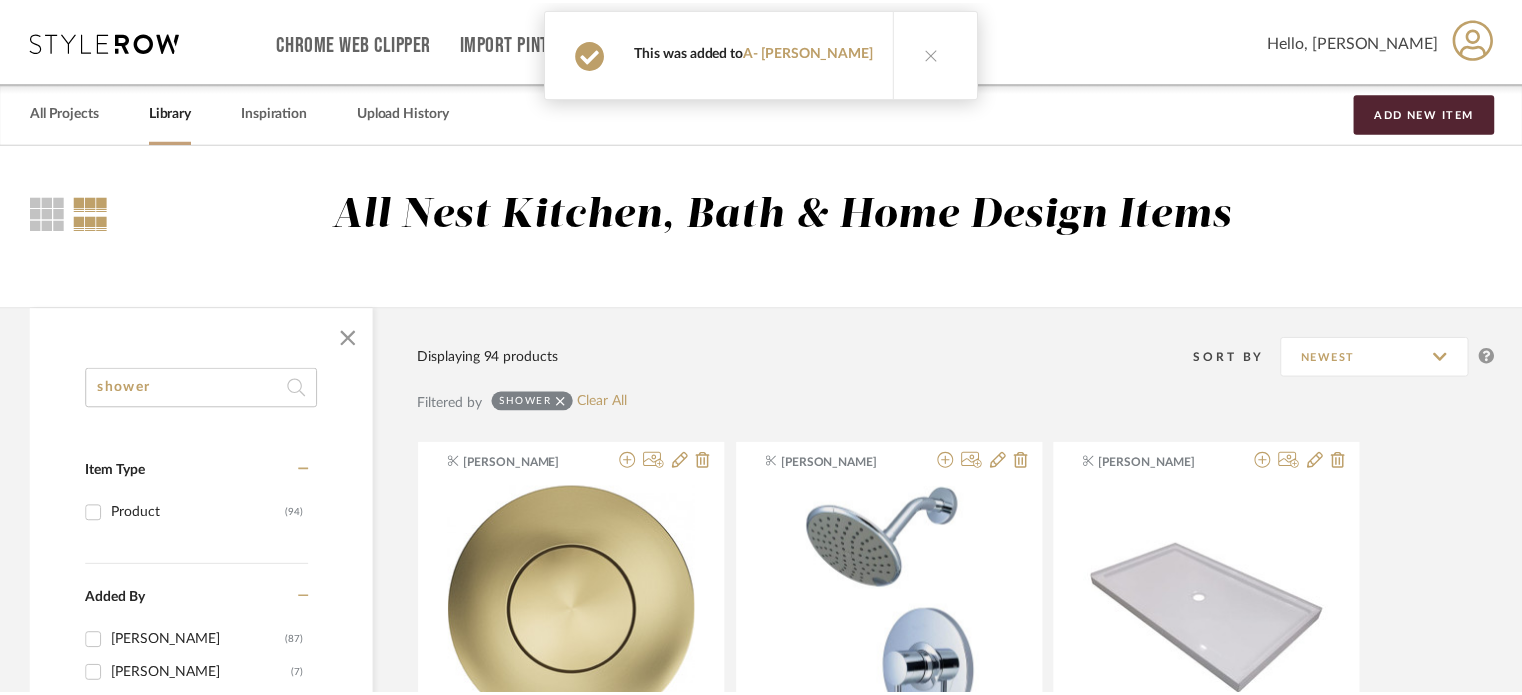 scroll, scrollTop: 1133, scrollLeft: 0, axis: vertical 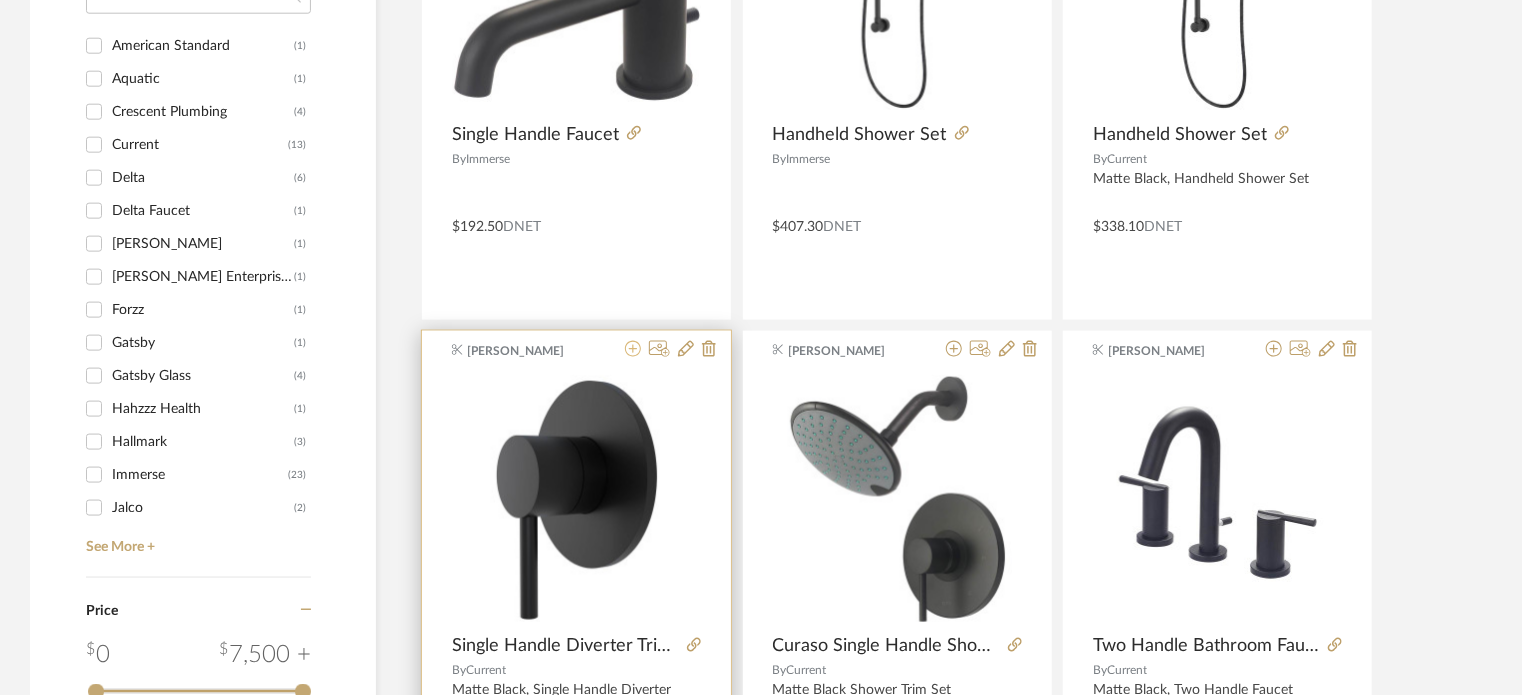 click 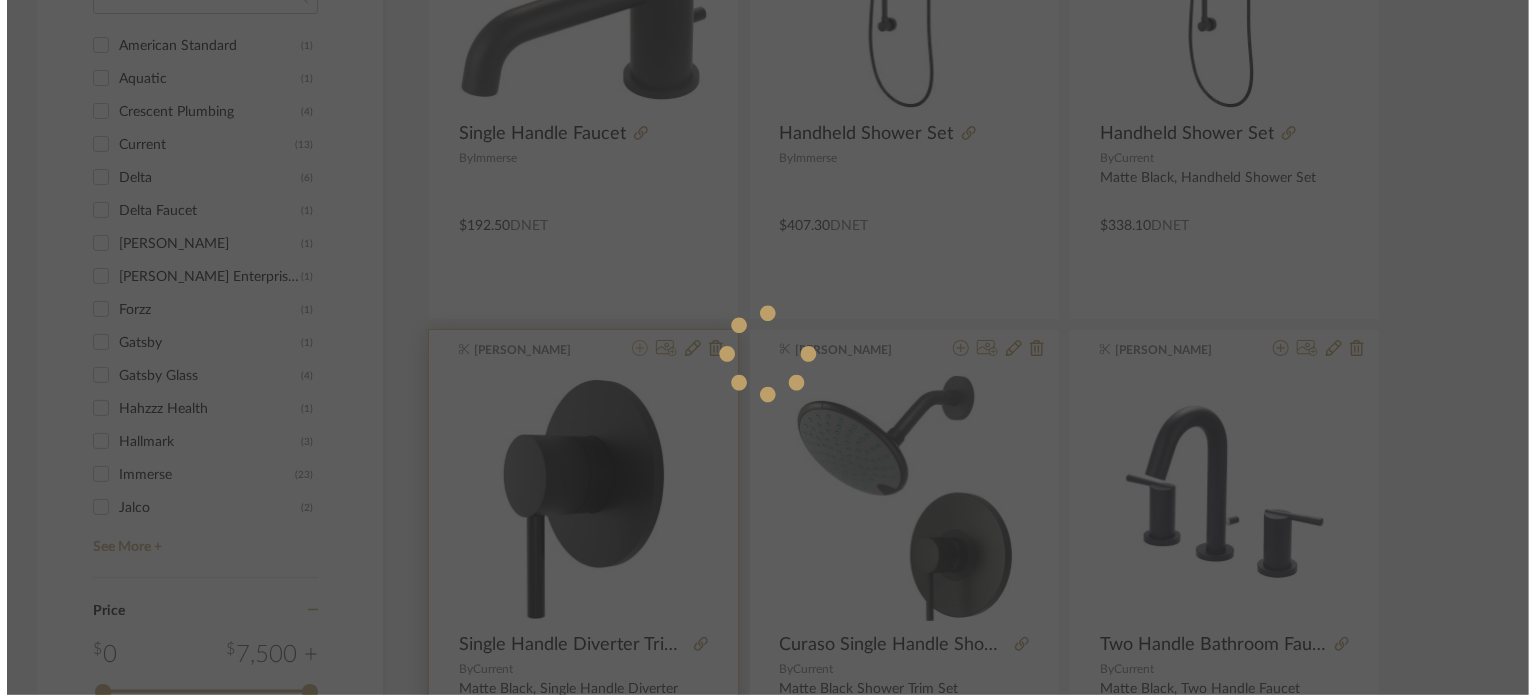 scroll, scrollTop: 0, scrollLeft: 0, axis: both 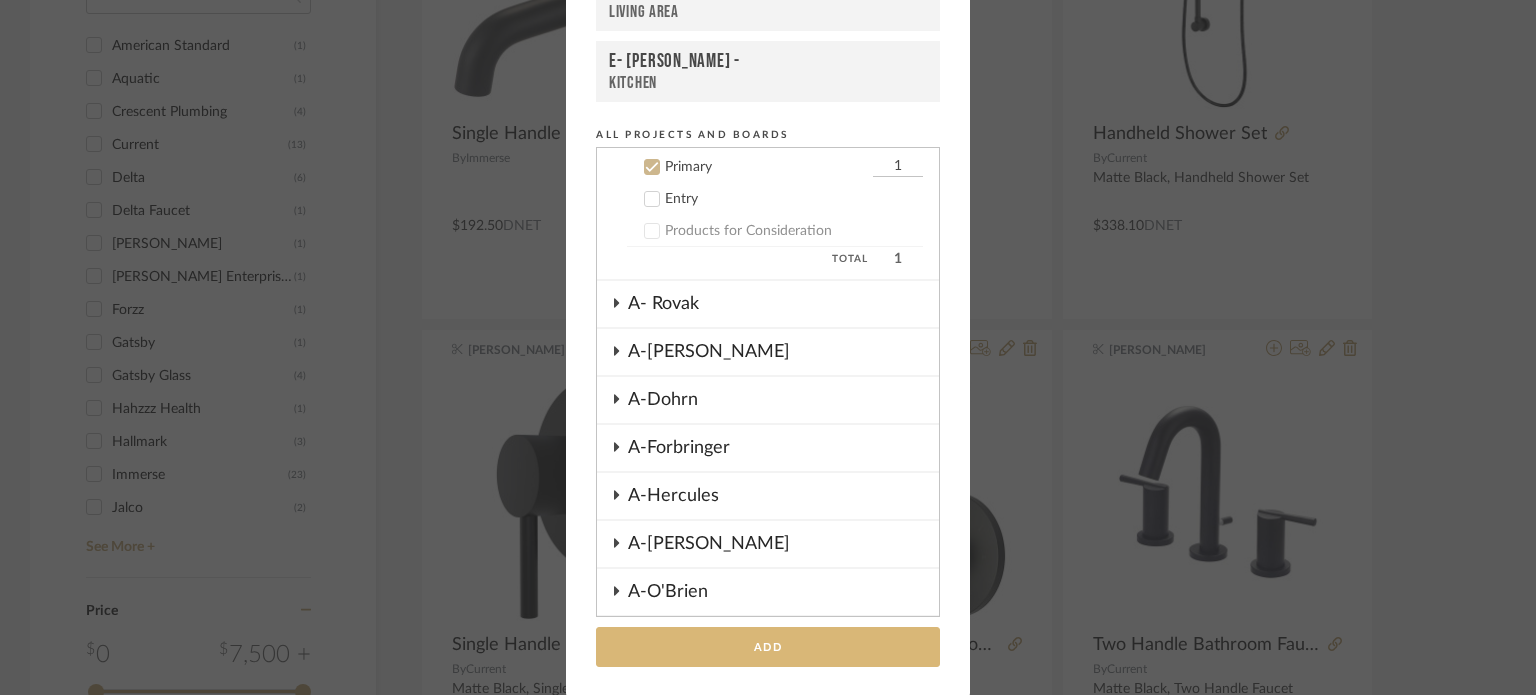 click on "Add" at bounding box center (768, 647) 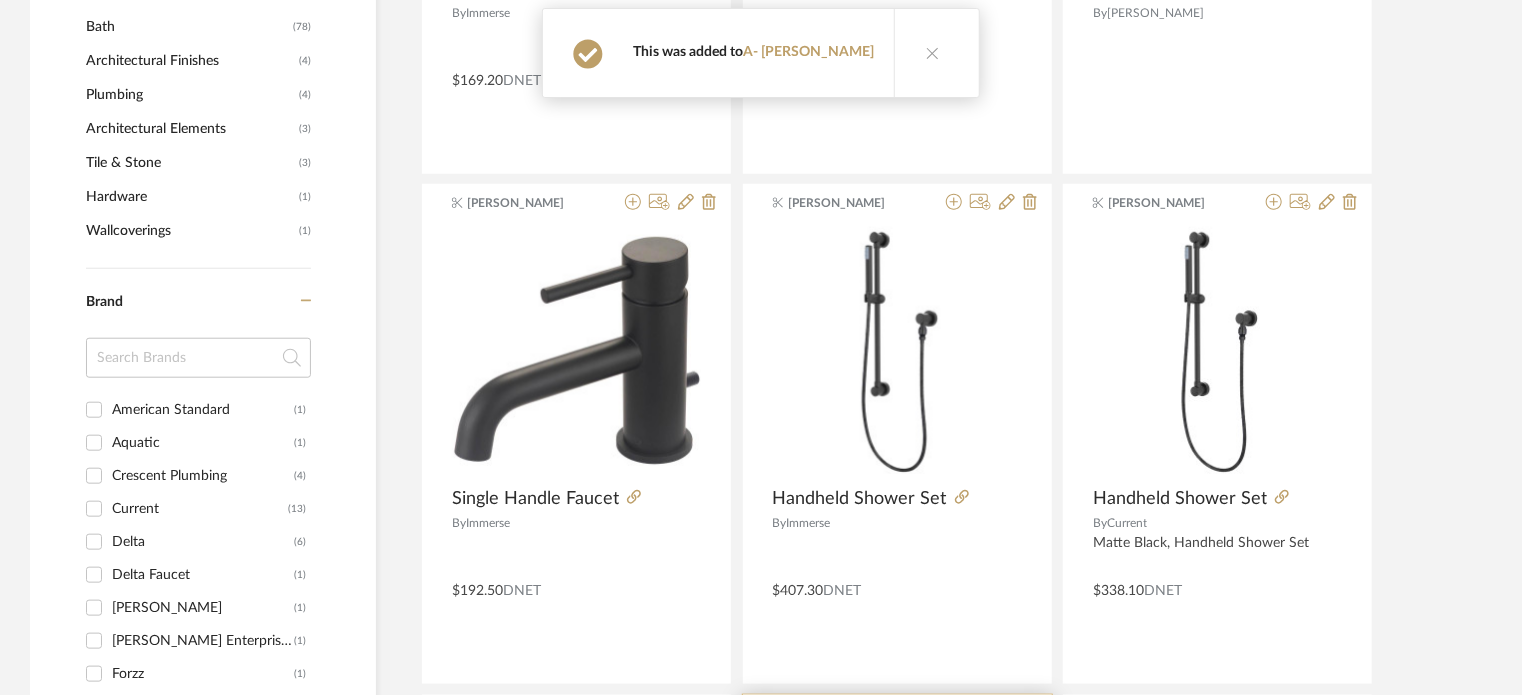 scroll, scrollTop: 770, scrollLeft: 0, axis: vertical 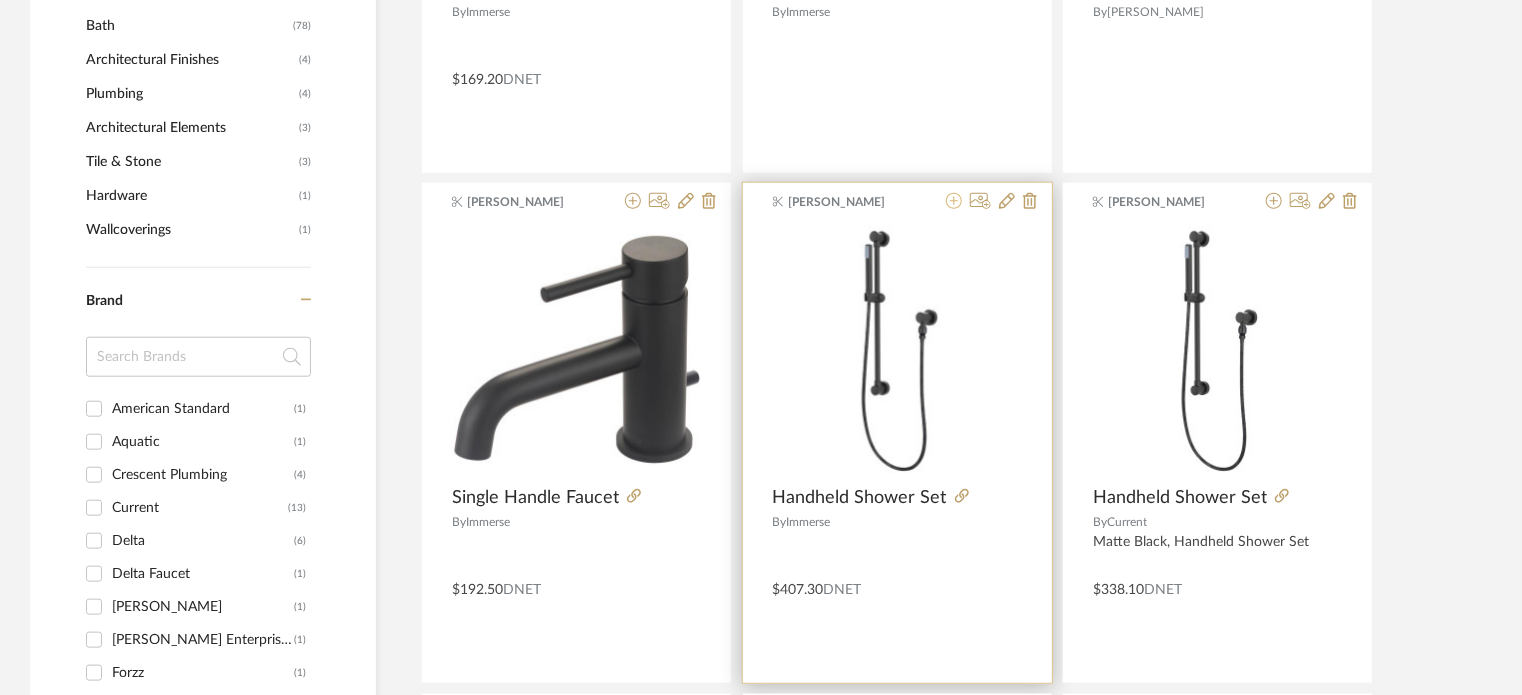 click 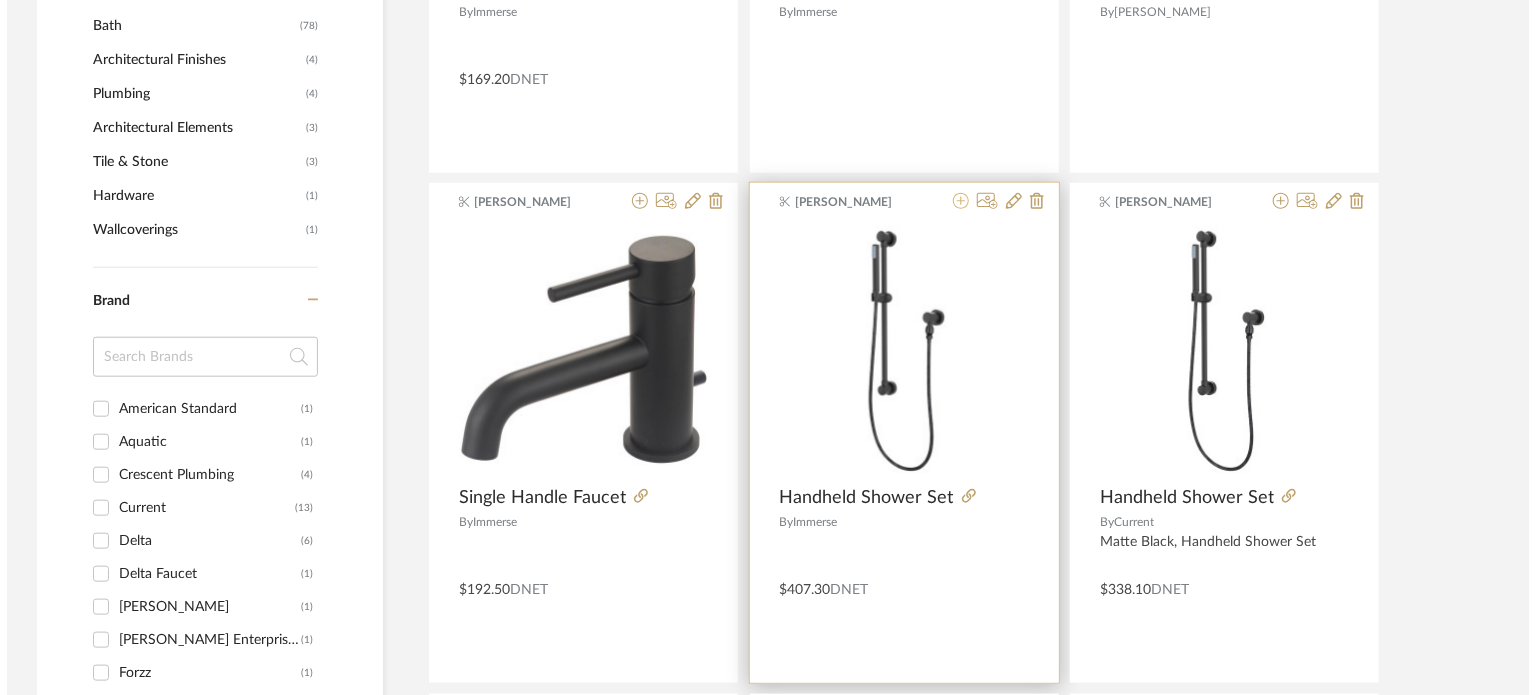 scroll, scrollTop: 0, scrollLeft: 0, axis: both 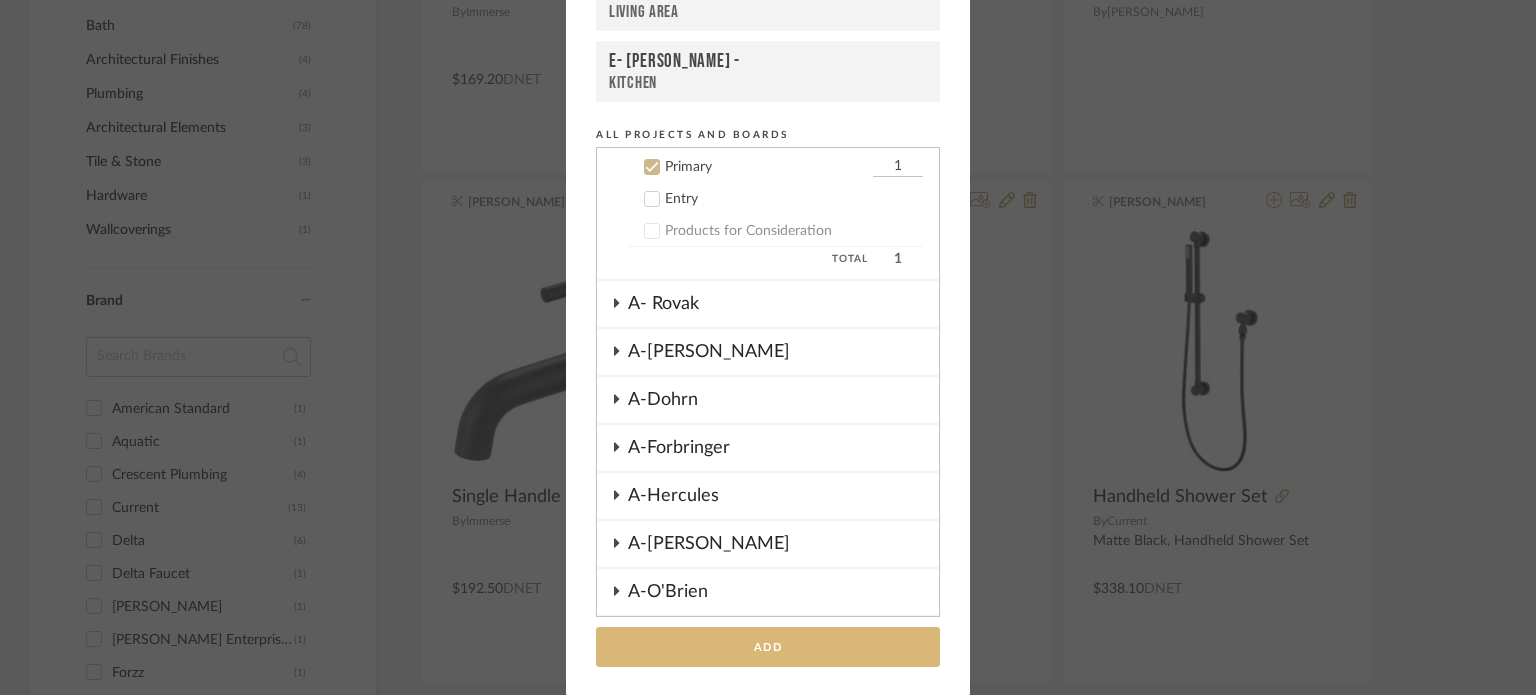 click on "Add" at bounding box center [768, 647] 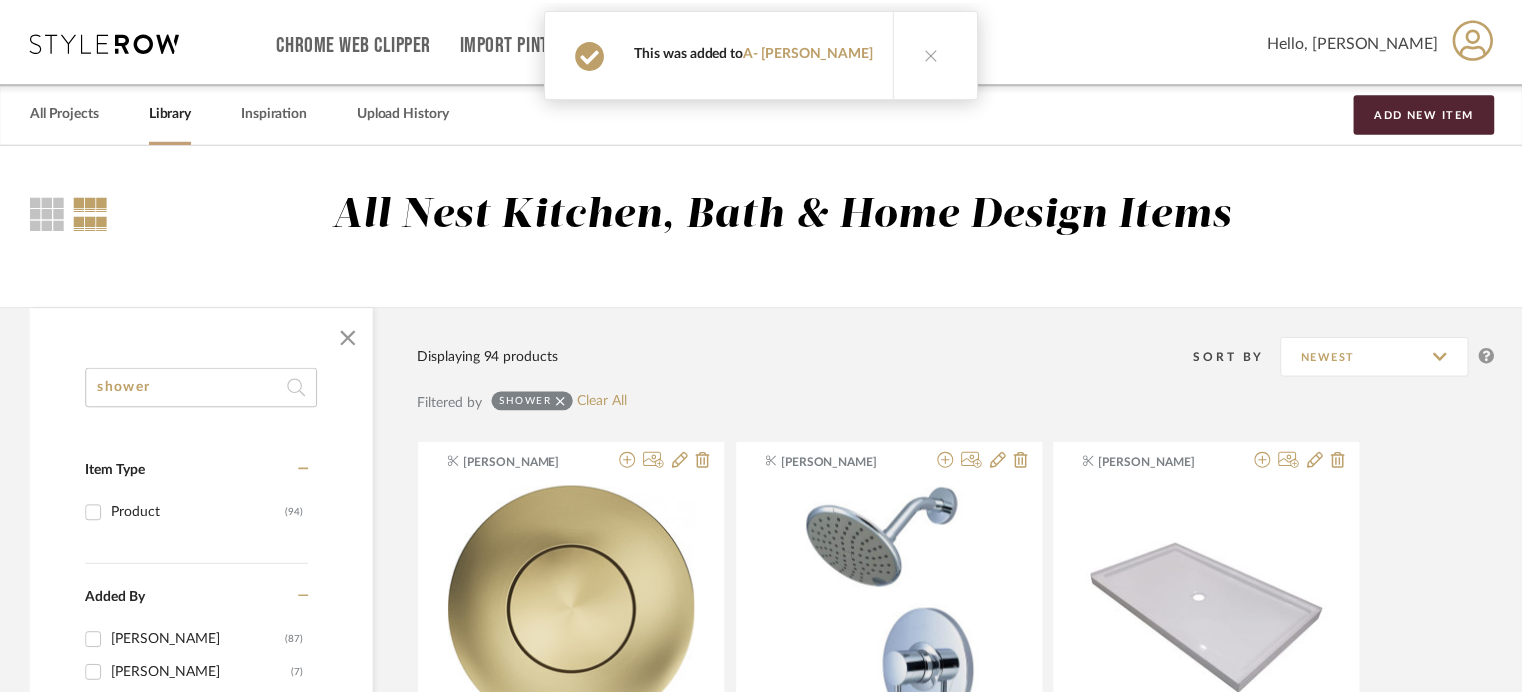 scroll, scrollTop: 770, scrollLeft: 0, axis: vertical 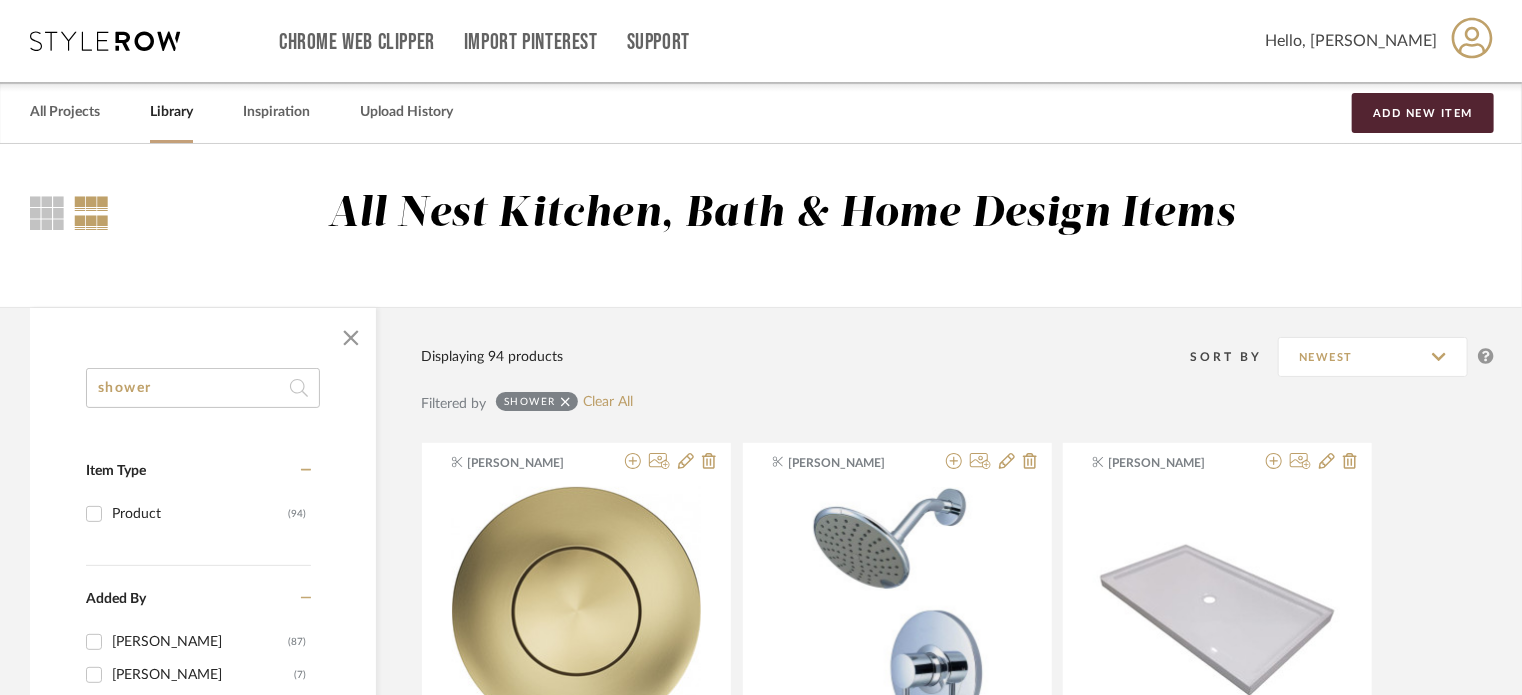 click on "shower" 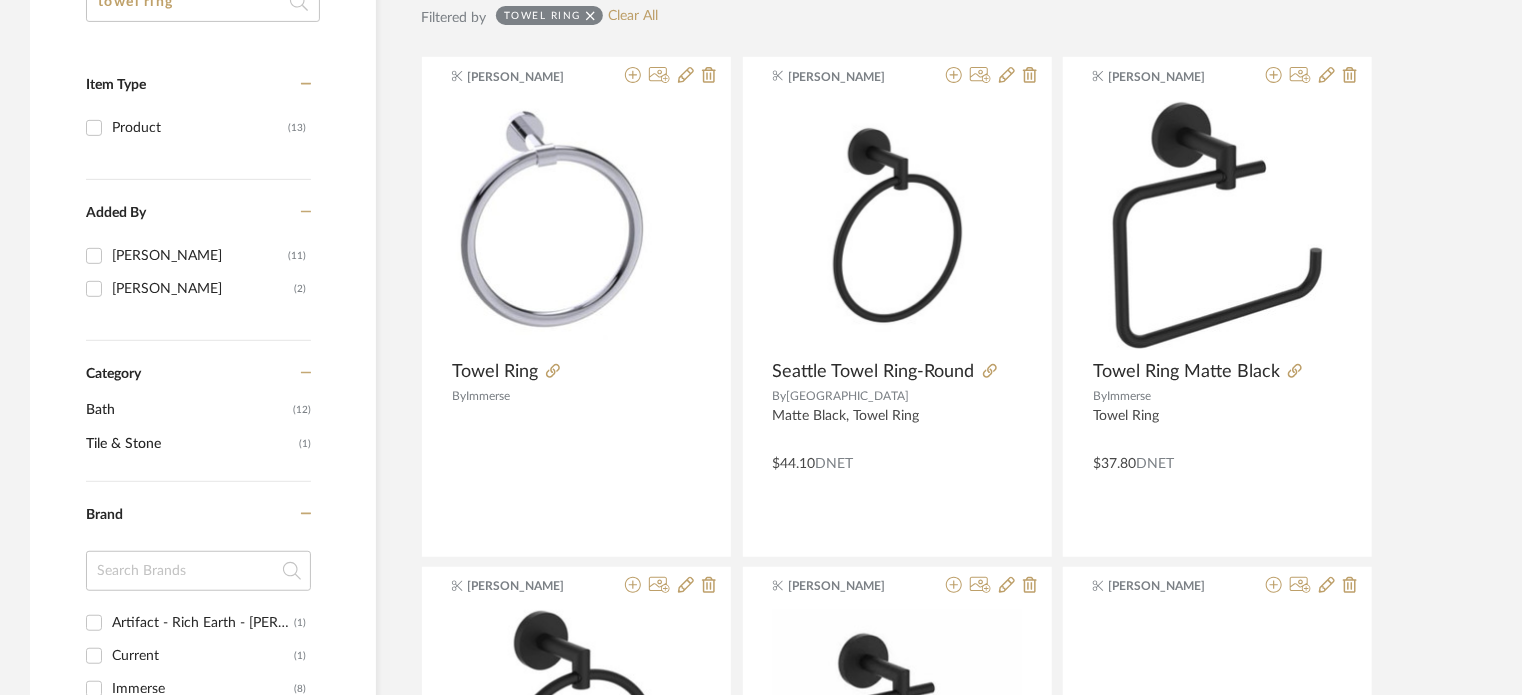 scroll, scrollTop: 346, scrollLeft: 0, axis: vertical 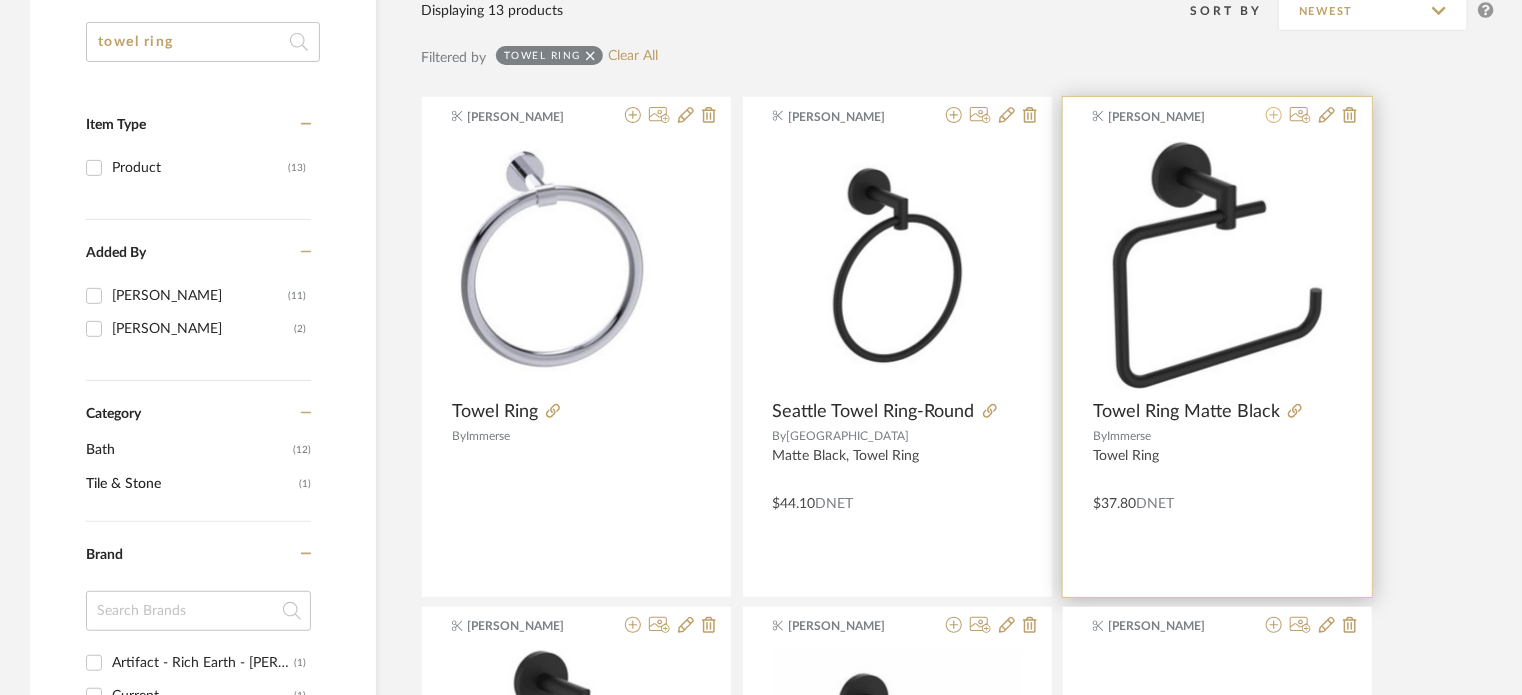 click 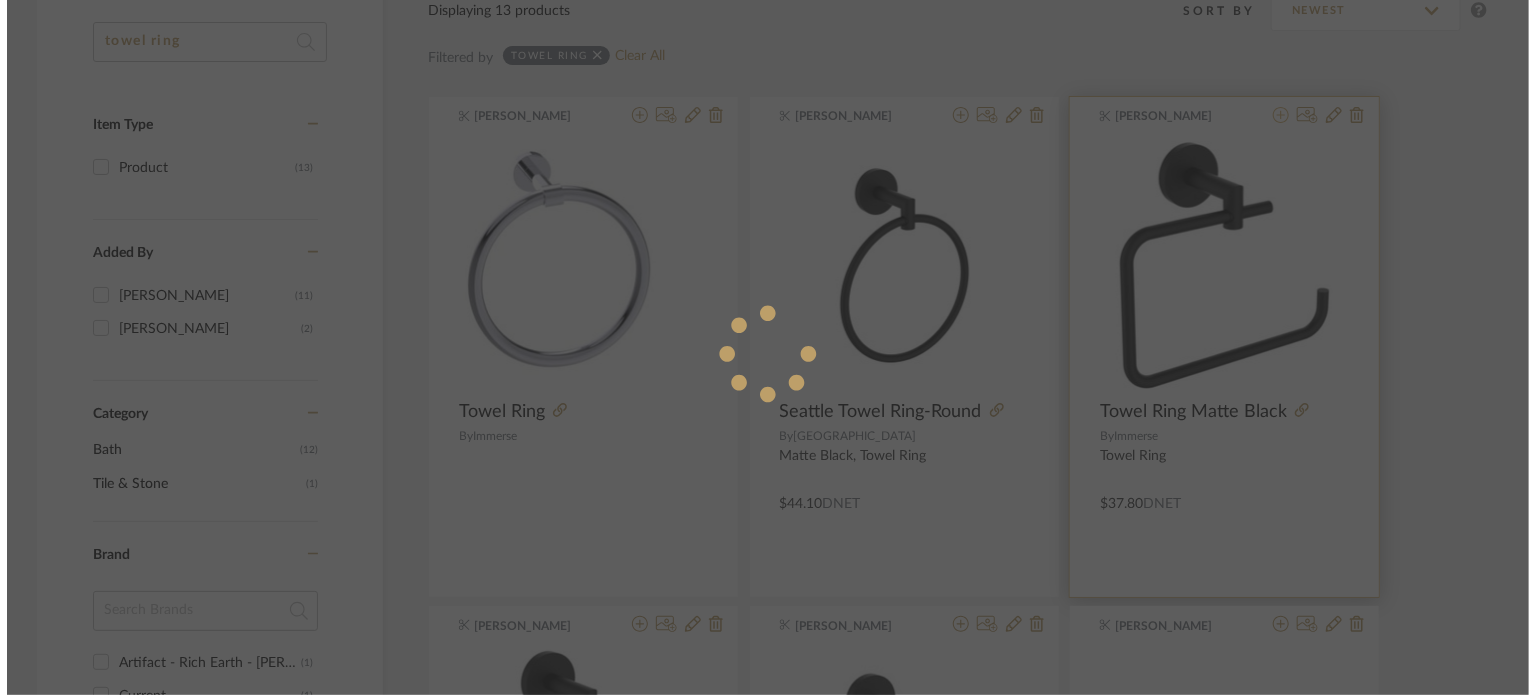 scroll, scrollTop: 0, scrollLeft: 0, axis: both 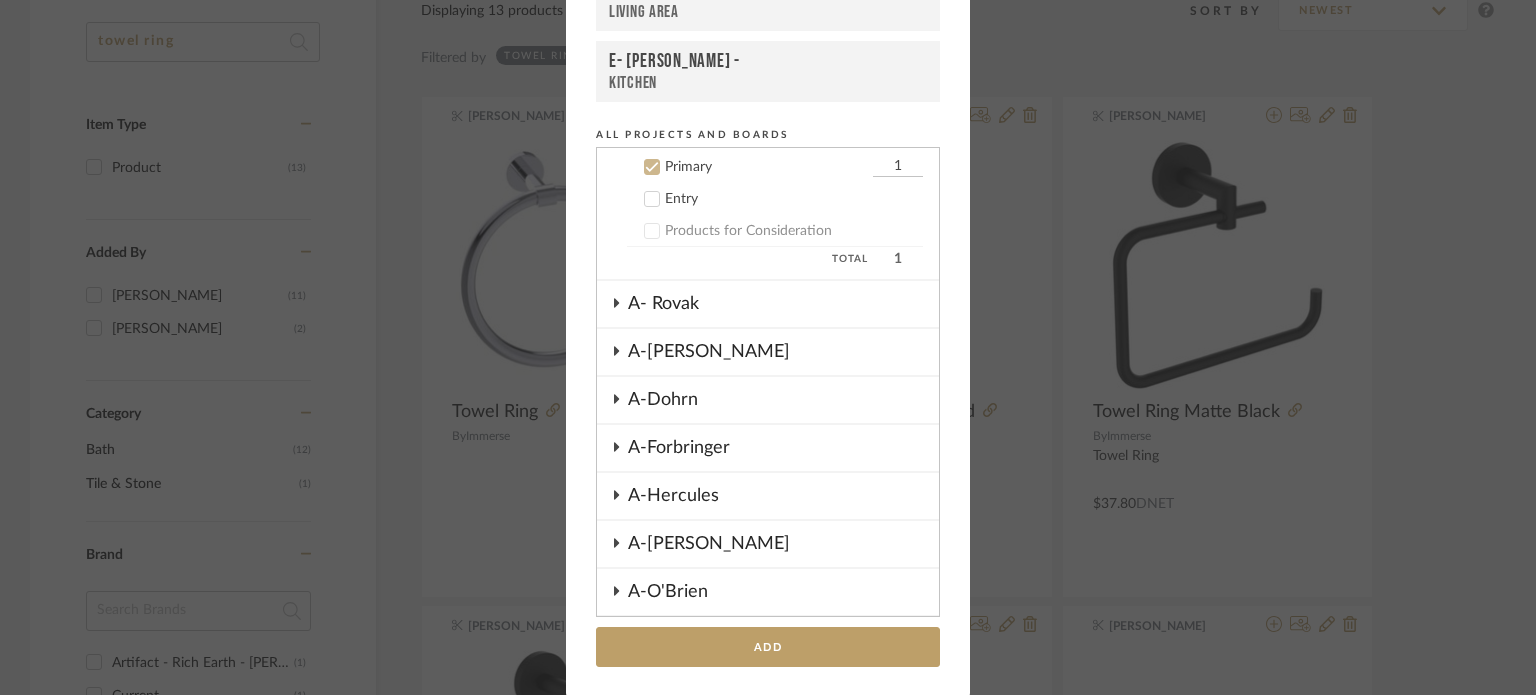 click on "Add to Projects Recent Projects, Rooms, or Boards A- Hawkins - Primary A- Rovak - Living Area E- Fleming - Kitchen All Projects and Boards  Projects   1- Shann House   1-Bear   1-Showroom   60 Unit   A- Hawkins  QTY  Plans & Contracts   Kitchen   Powder Room   Primary  1  Entry   Products for Consideration  Total 1  A- Rovak   A-Dill   A-Dohrn   A-Forbringer   A-Hercules   A-Hosto   A-O'Brien   A-Reynolds   A-Shipley   E- Fleming   E-Erickson   E-Murray   E-Nasreddine   E-Sheeley   Template   + CREATE NEW PROJECT   Inspiration Board   Bathroom   Bedroom   Dining Room   Kitchen   Living Room  + Create New Board...  Add" at bounding box center (768, 347) 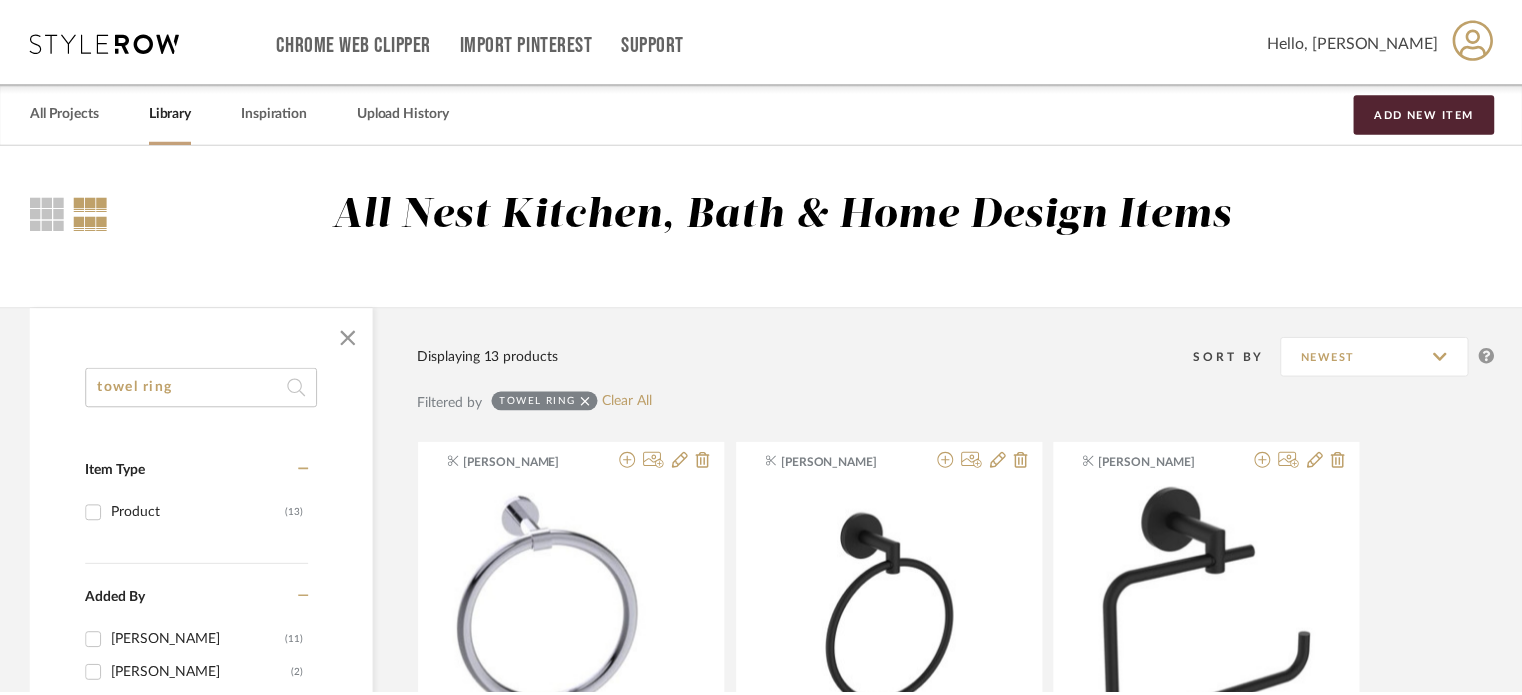 scroll, scrollTop: 346, scrollLeft: 0, axis: vertical 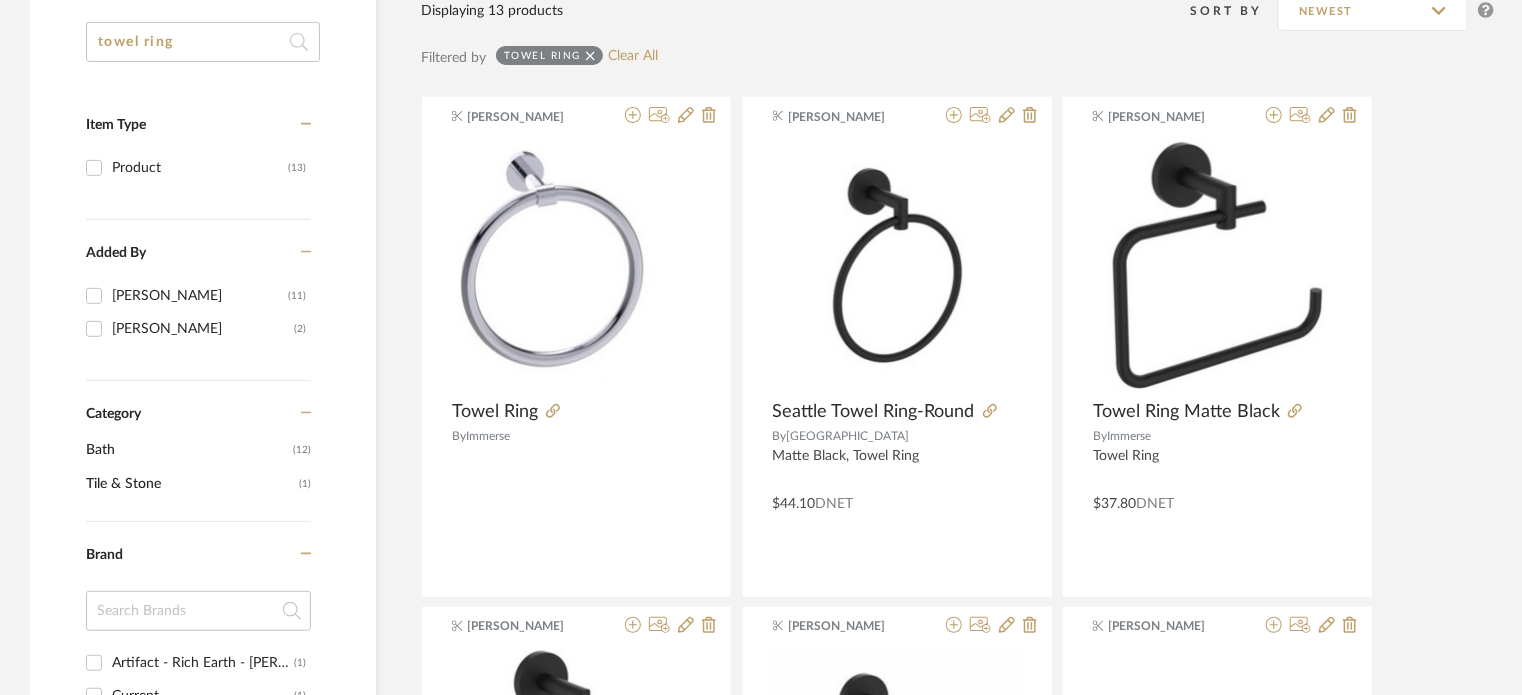 drag, startPoint x: 176, startPoint y: 39, endPoint x: 143, endPoint y: 43, distance: 33.24154 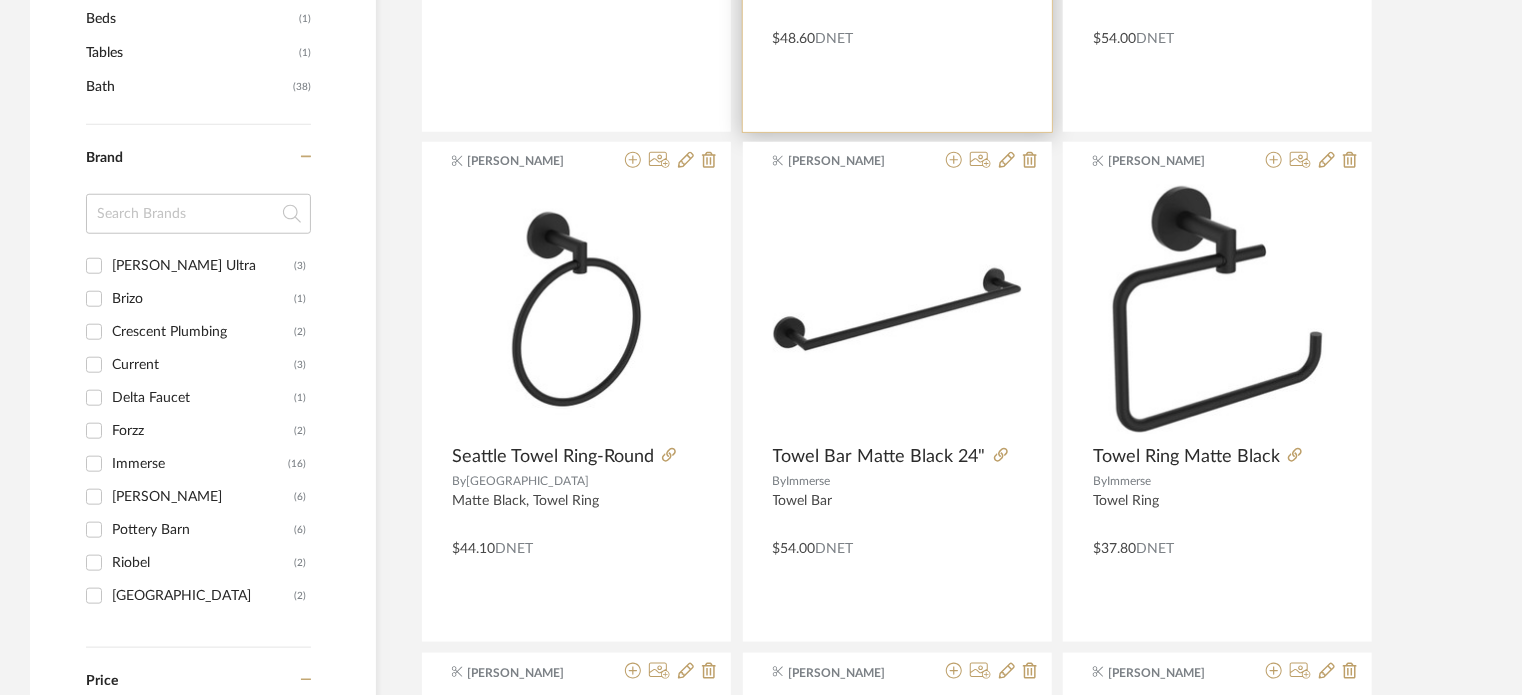 scroll, scrollTop: 810, scrollLeft: 0, axis: vertical 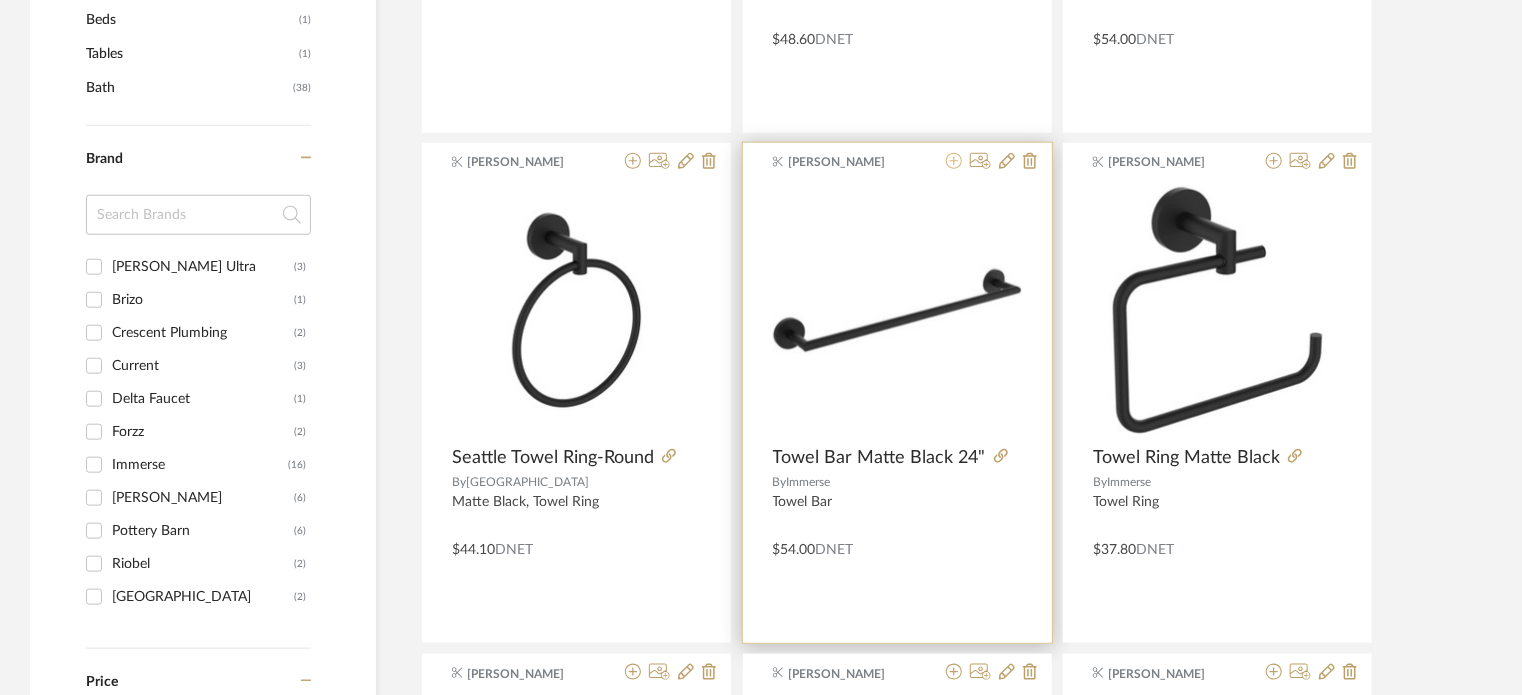 click 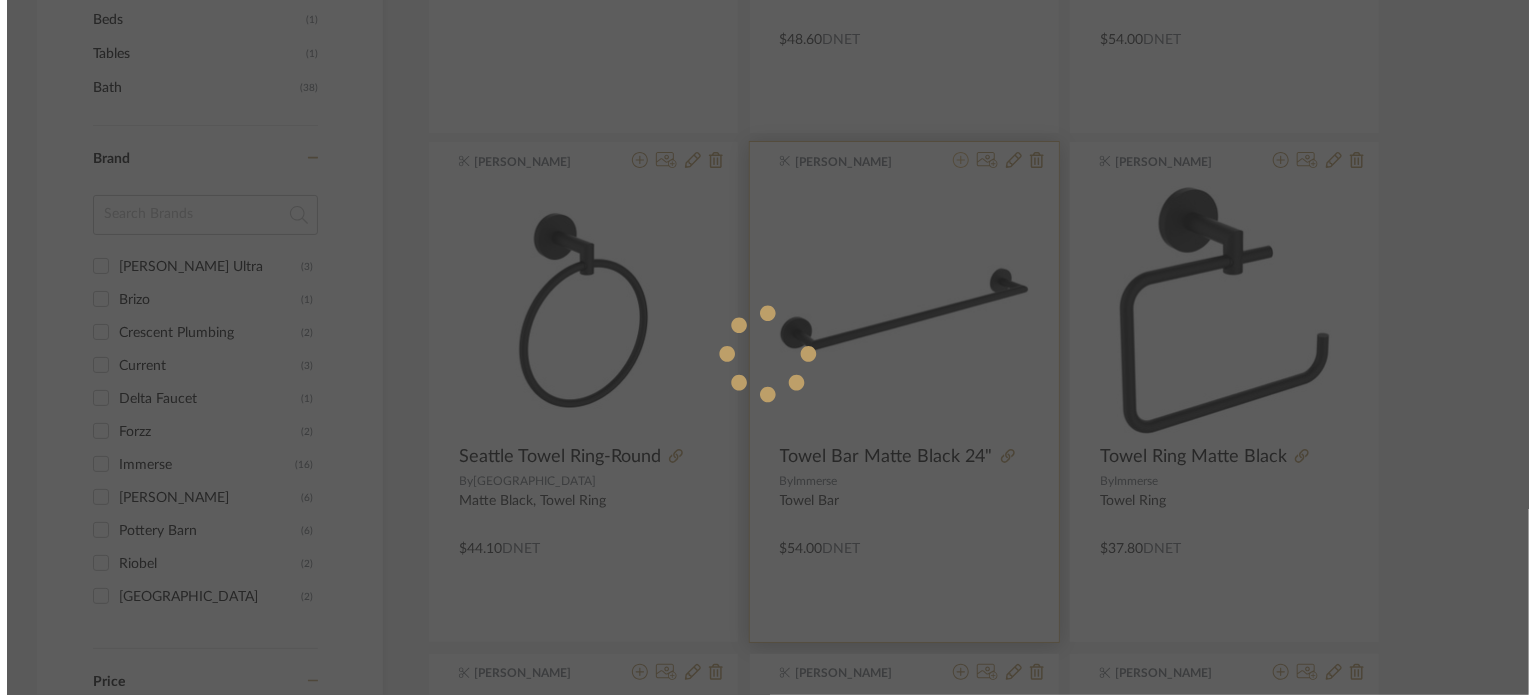 scroll, scrollTop: 0, scrollLeft: 0, axis: both 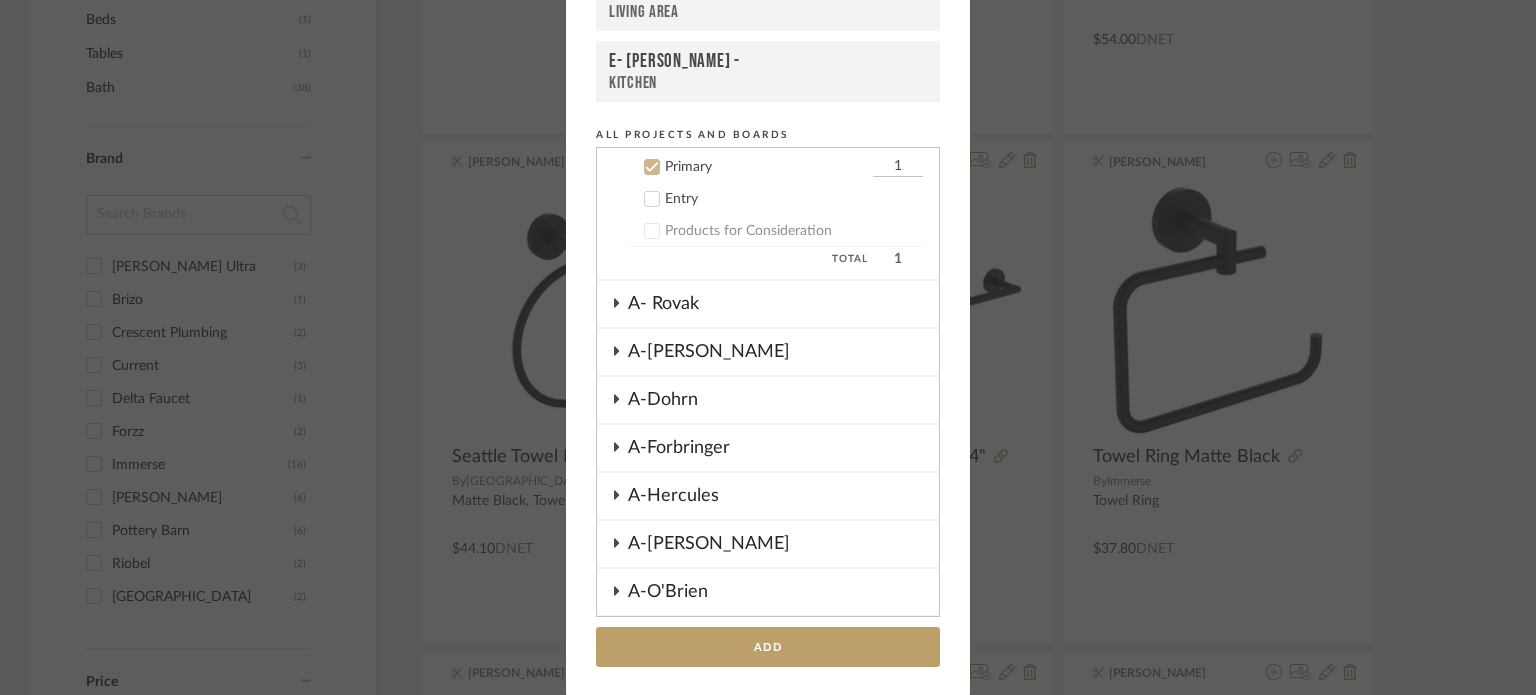 click on "Add to Projects Recent Projects, Rooms, or Boards A- Hawkins - Primary A- Rovak - Living Area E- Fleming - Kitchen All Projects and Boards  Projects   1- Shann House   1-Bear   1-Showroom   60 Unit   A- Hawkins  QTY  Plans & Contracts   Kitchen   Powder Room   Primary  1  Entry   Products for Consideration  Total 1  A- Rovak   A-Dill   A-Dohrn   A-Forbringer   A-Hercules   A-Hosto   A-O'Brien   A-Reynolds   A-Shipley   E- Fleming   E-Erickson   E-Murray   E-Nasreddine   E-Sheeley   Template   + CREATE NEW PROJECT   Inspiration Board   Bathroom   Bedroom   Dining Room   Kitchen   Living Room  + Create New Board...  Add" at bounding box center [768, 245] 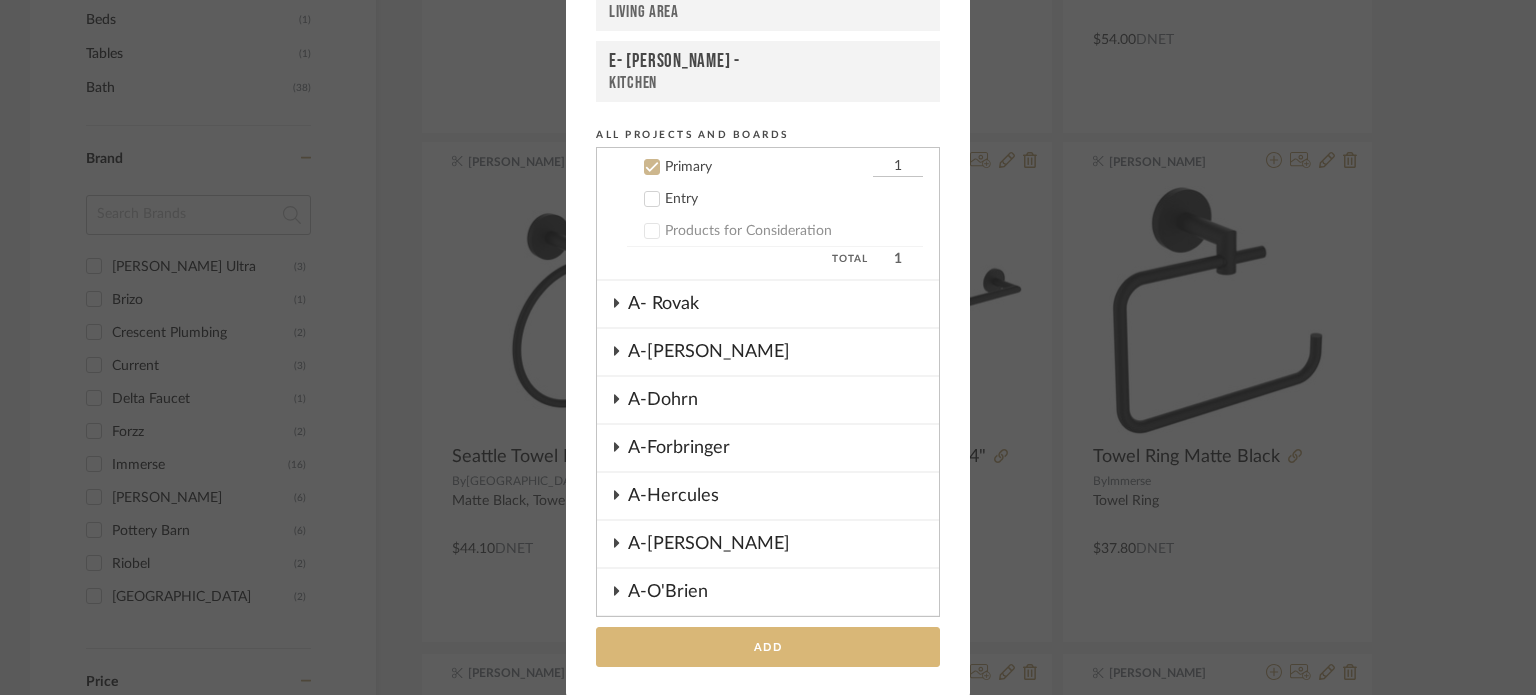 click on "Add" at bounding box center (768, 647) 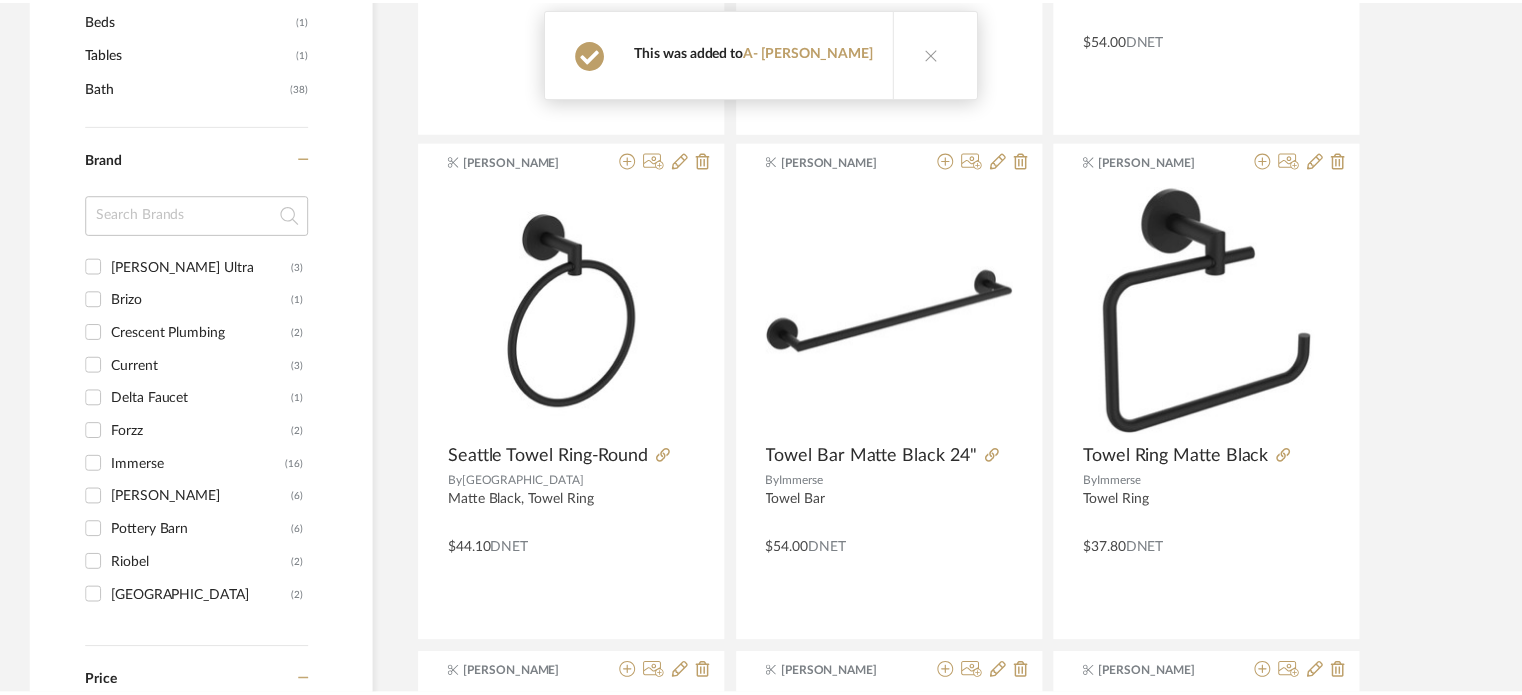scroll, scrollTop: 810, scrollLeft: 0, axis: vertical 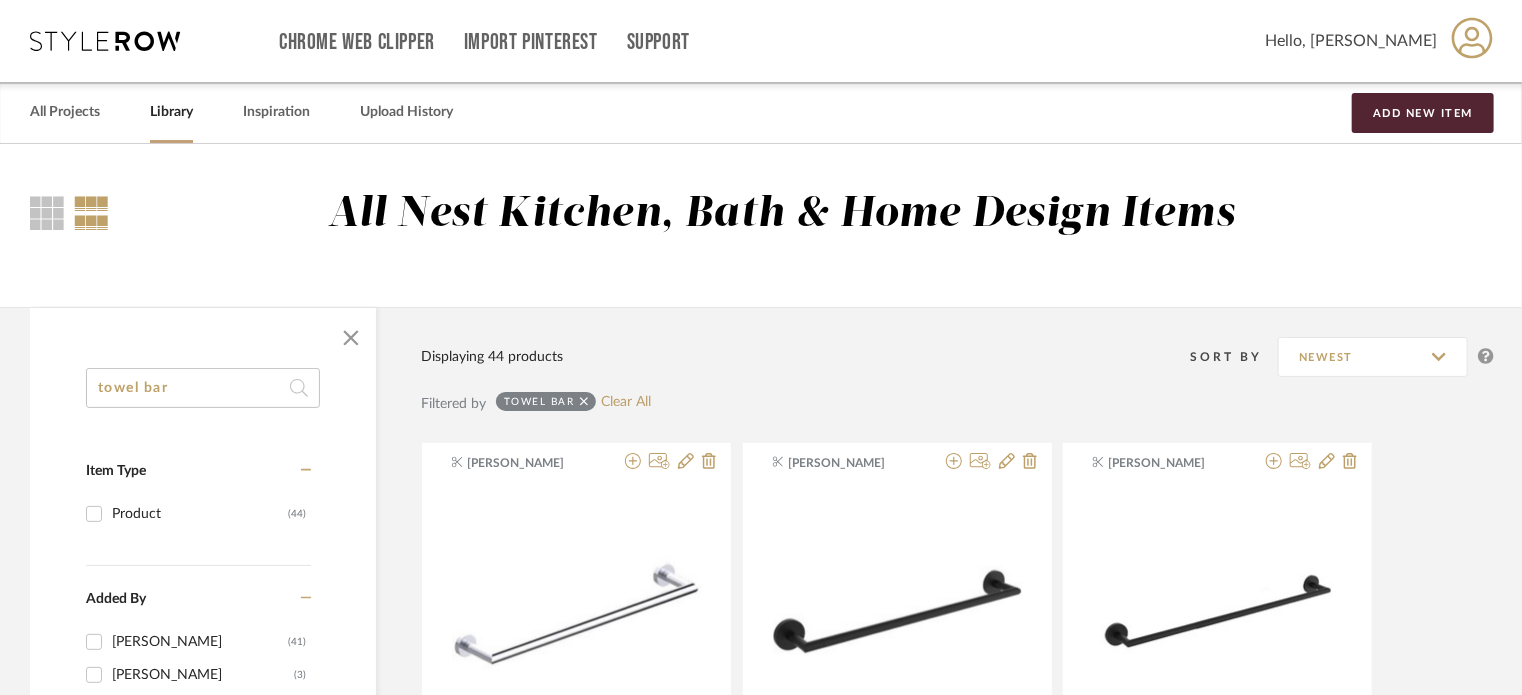 drag, startPoint x: 192, startPoint y: 393, endPoint x: 0, endPoint y: 375, distance: 192.8419 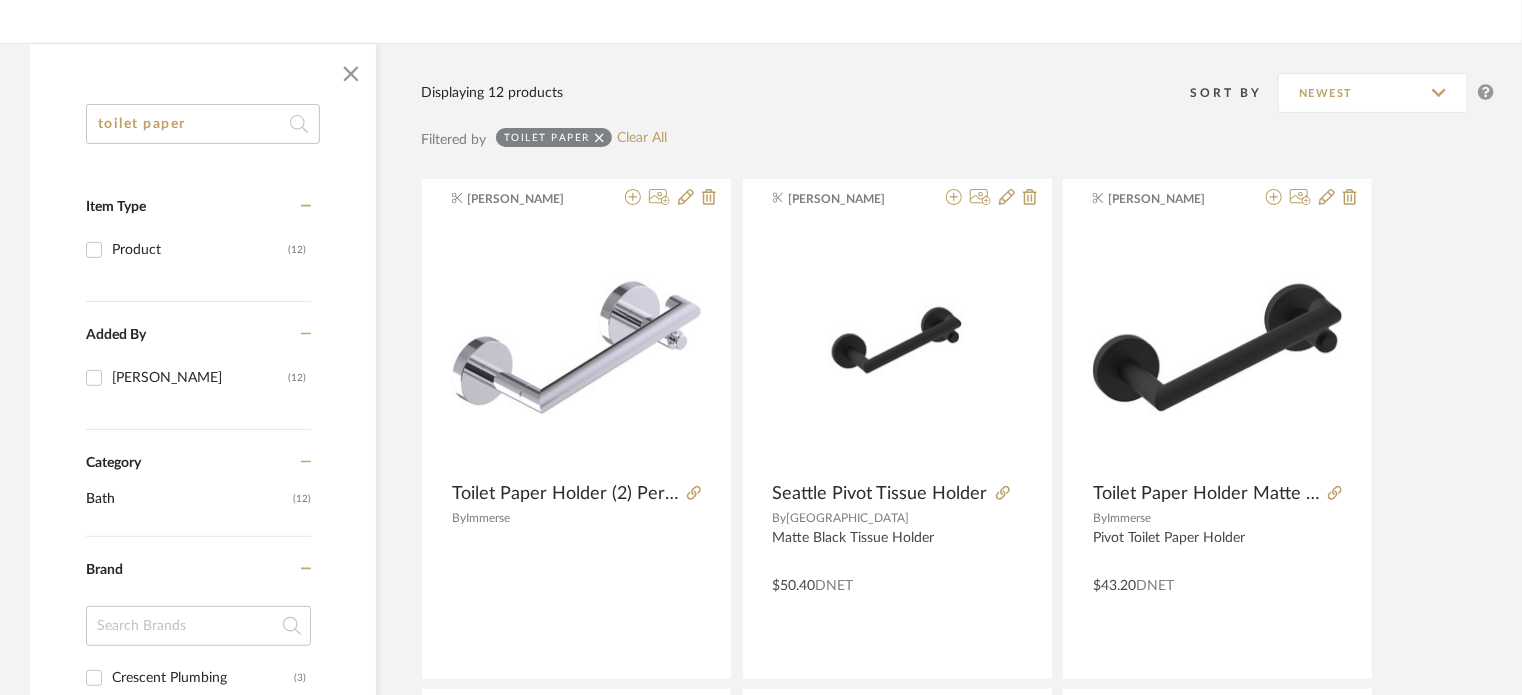 scroll, scrollTop: 264, scrollLeft: 0, axis: vertical 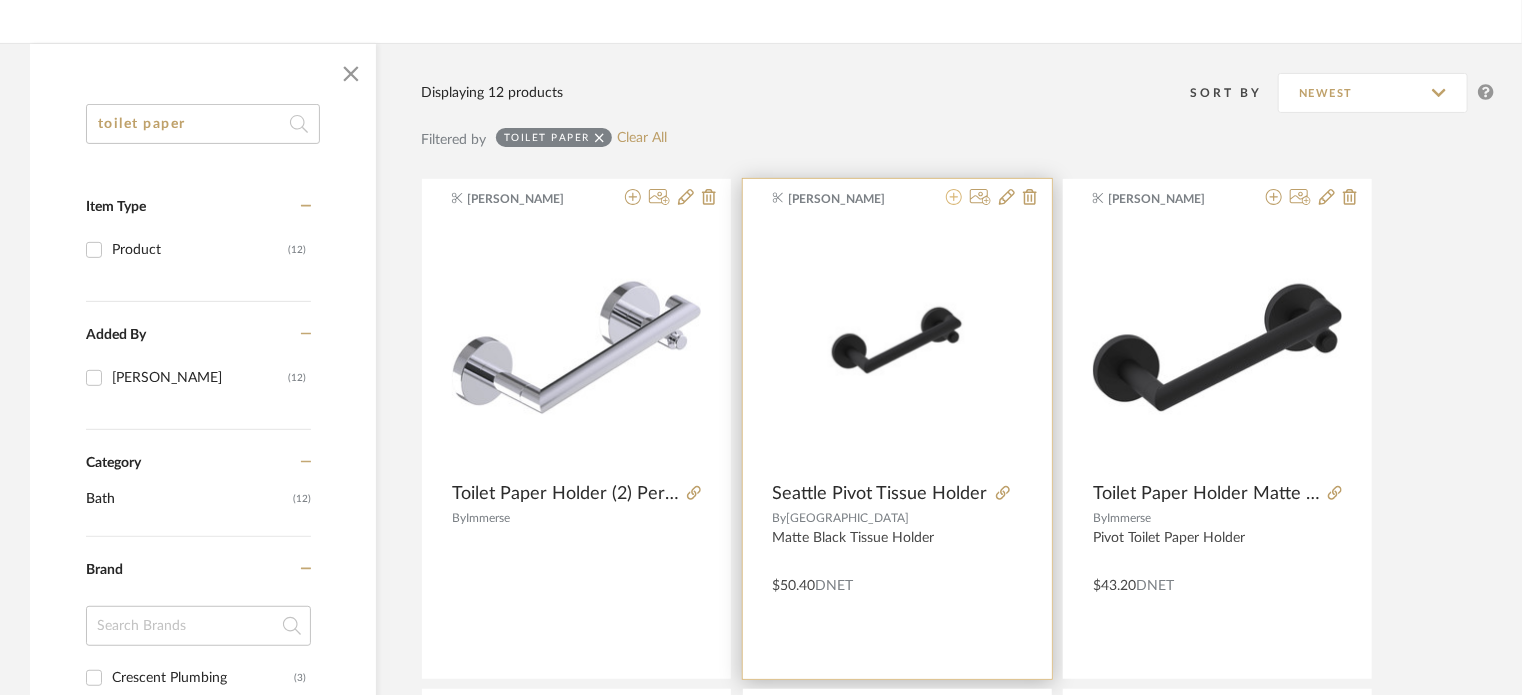 type on "toilet paper" 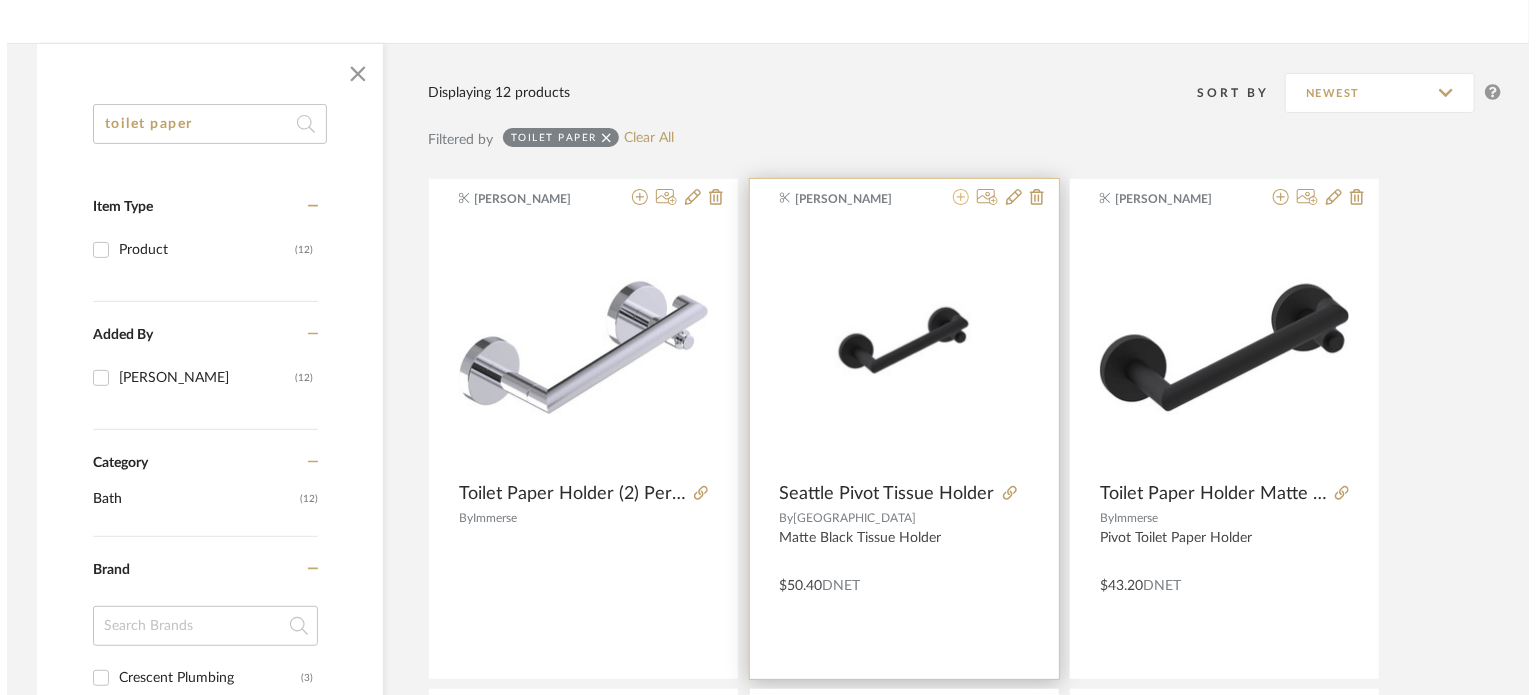 scroll, scrollTop: 0, scrollLeft: 0, axis: both 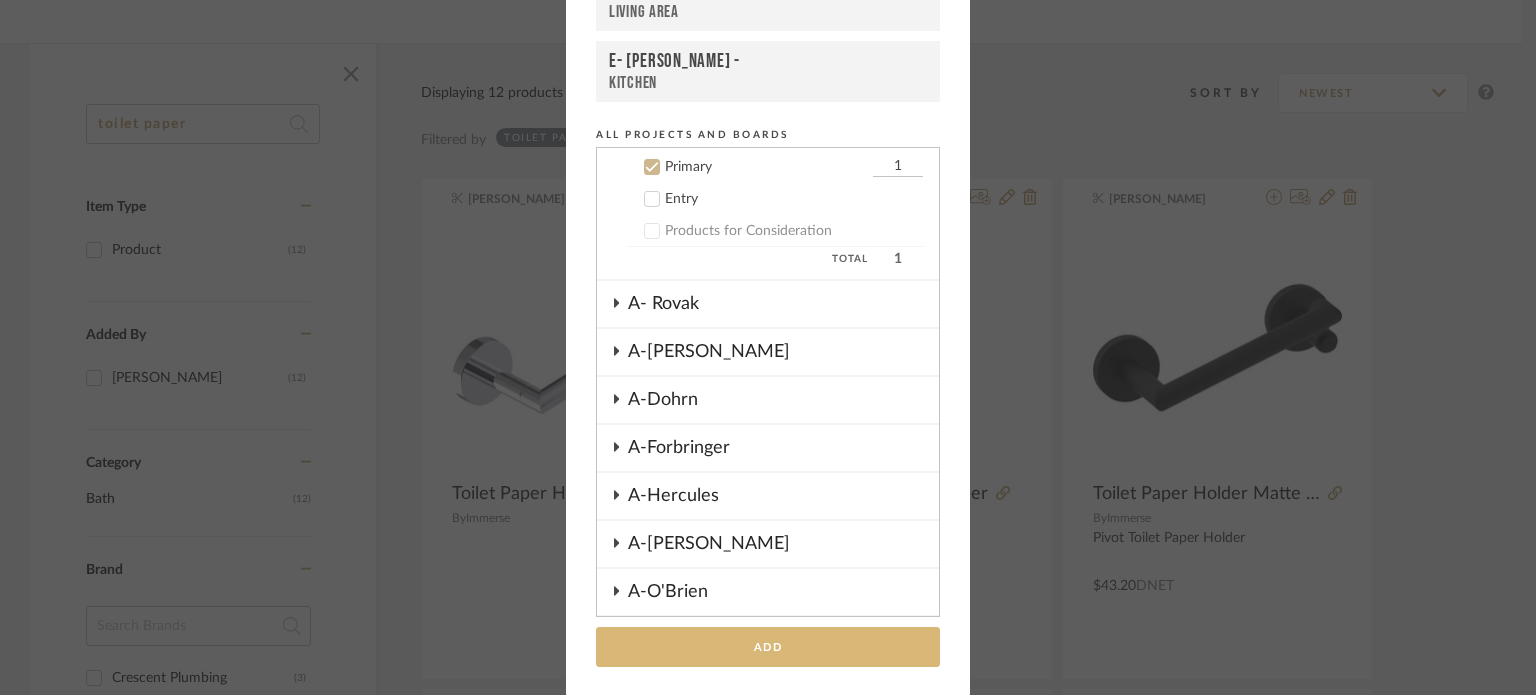 click on "Add" at bounding box center [768, 647] 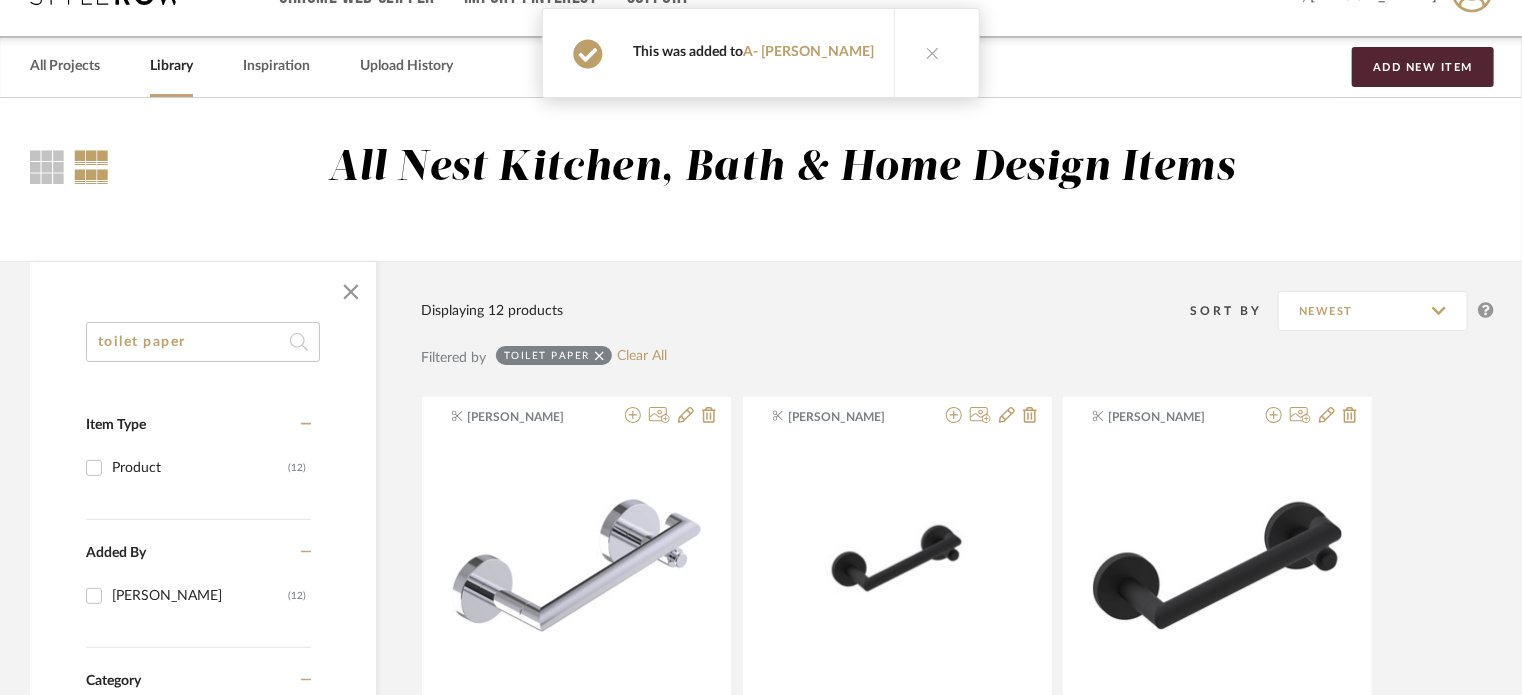 scroll, scrollTop: 0, scrollLeft: 0, axis: both 